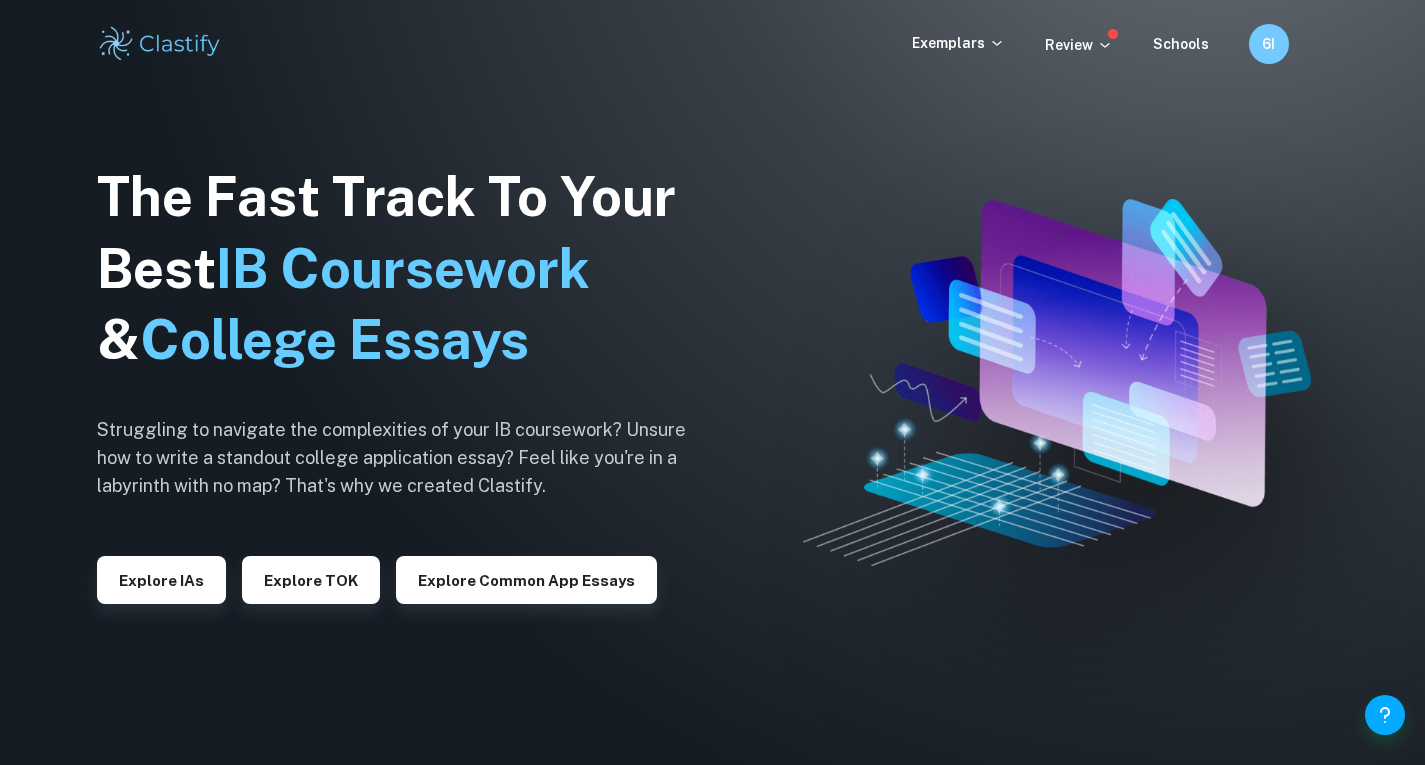 scroll, scrollTop: 0, scrollLeft: 0, axis: both 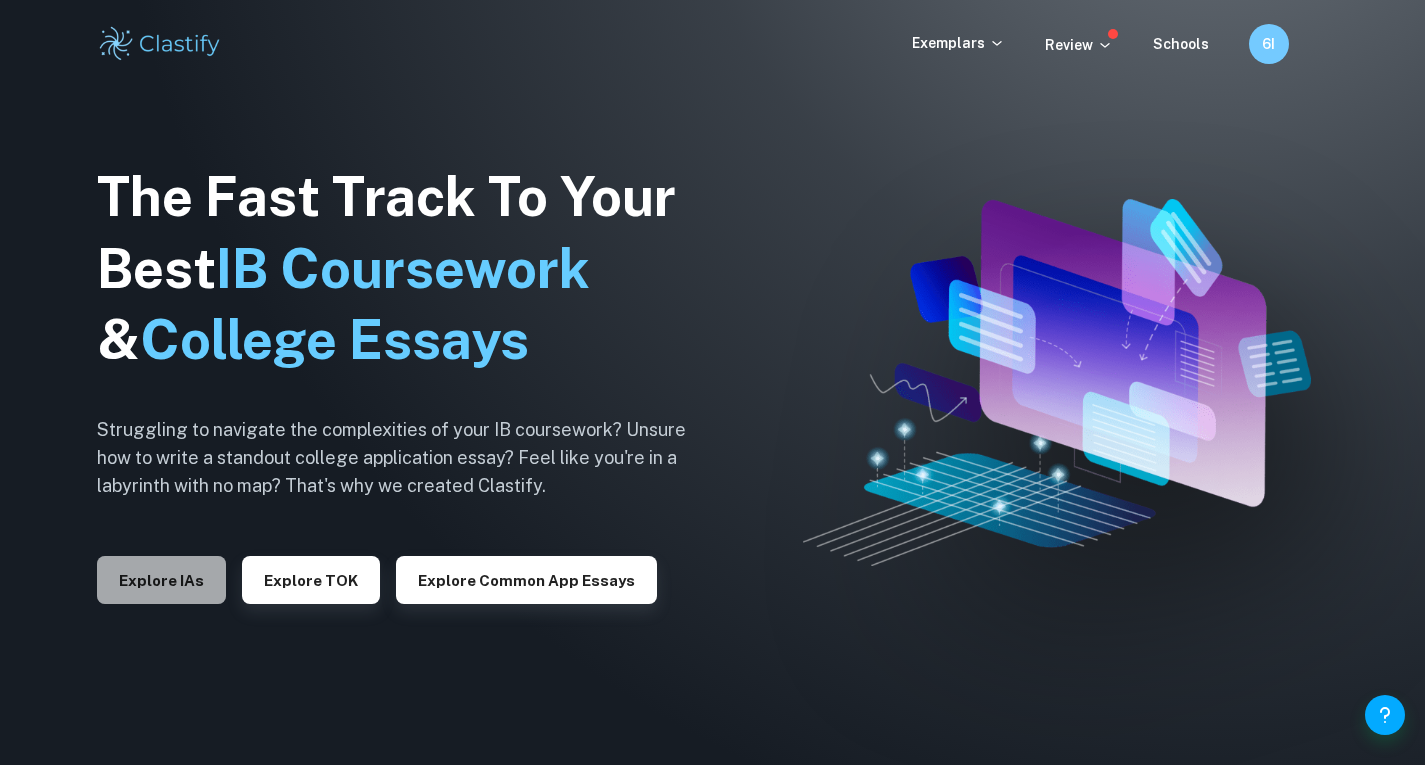 click on "Explore IAs" at bounding box center [161, 580] 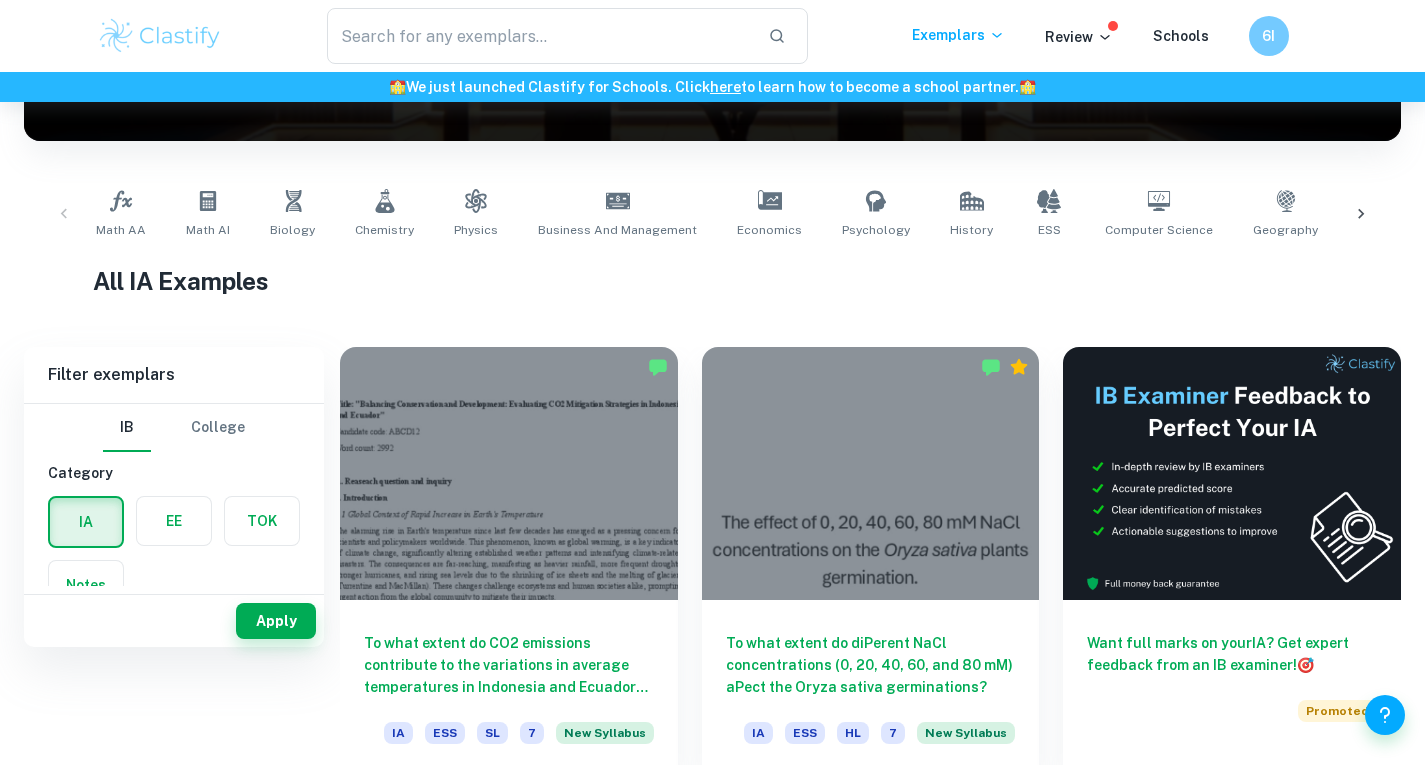 scroll, scrollTop: 106, scrollLeft: 0, axis: vertical 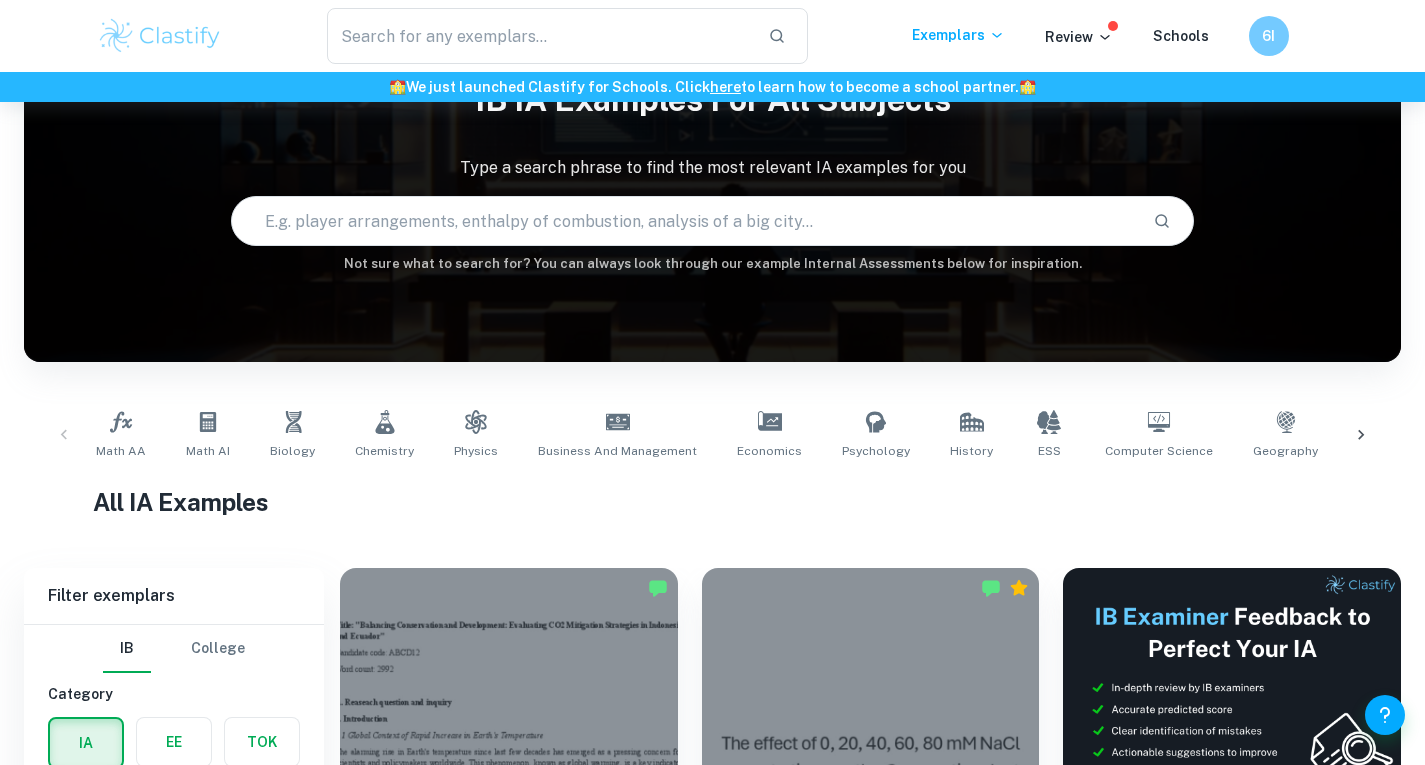 click at bounding box center [685, 221] 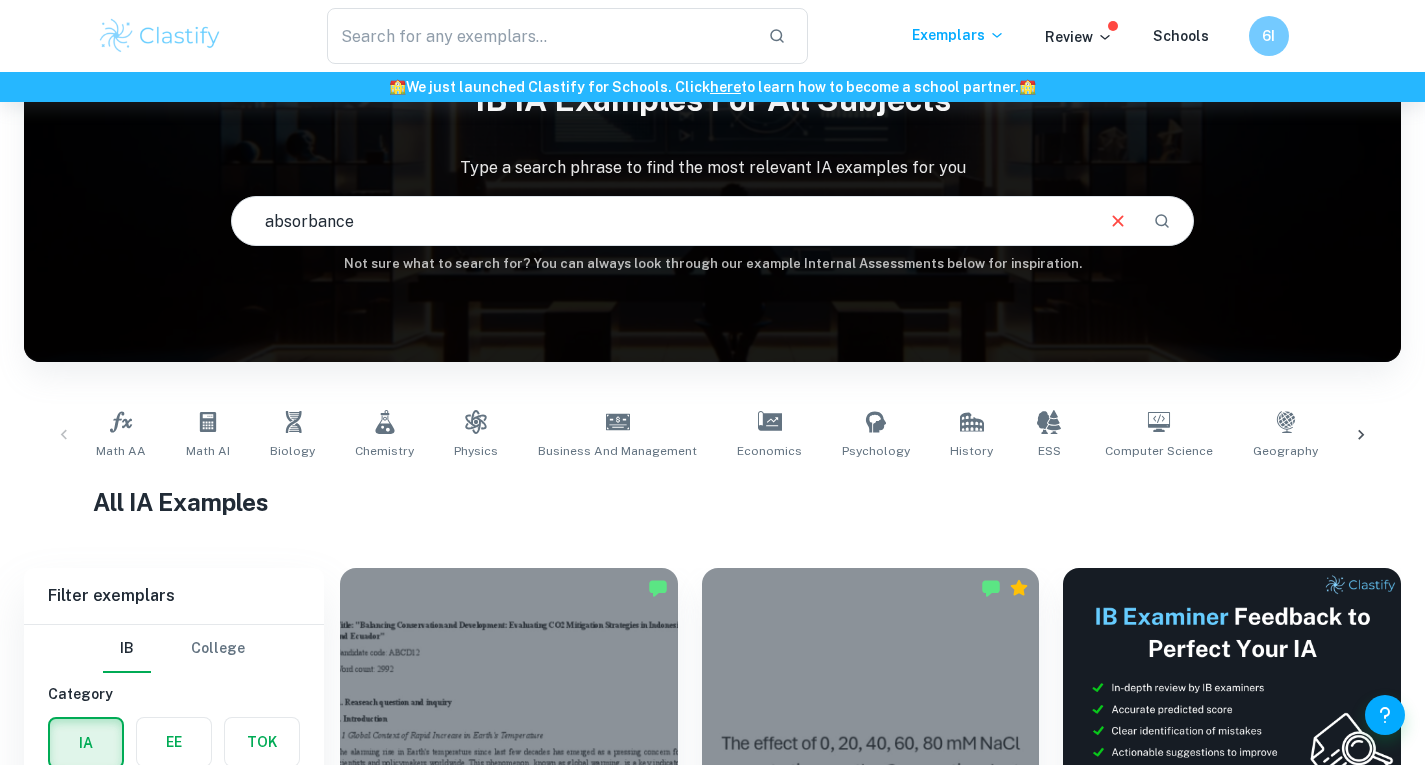 type on "absorbance" 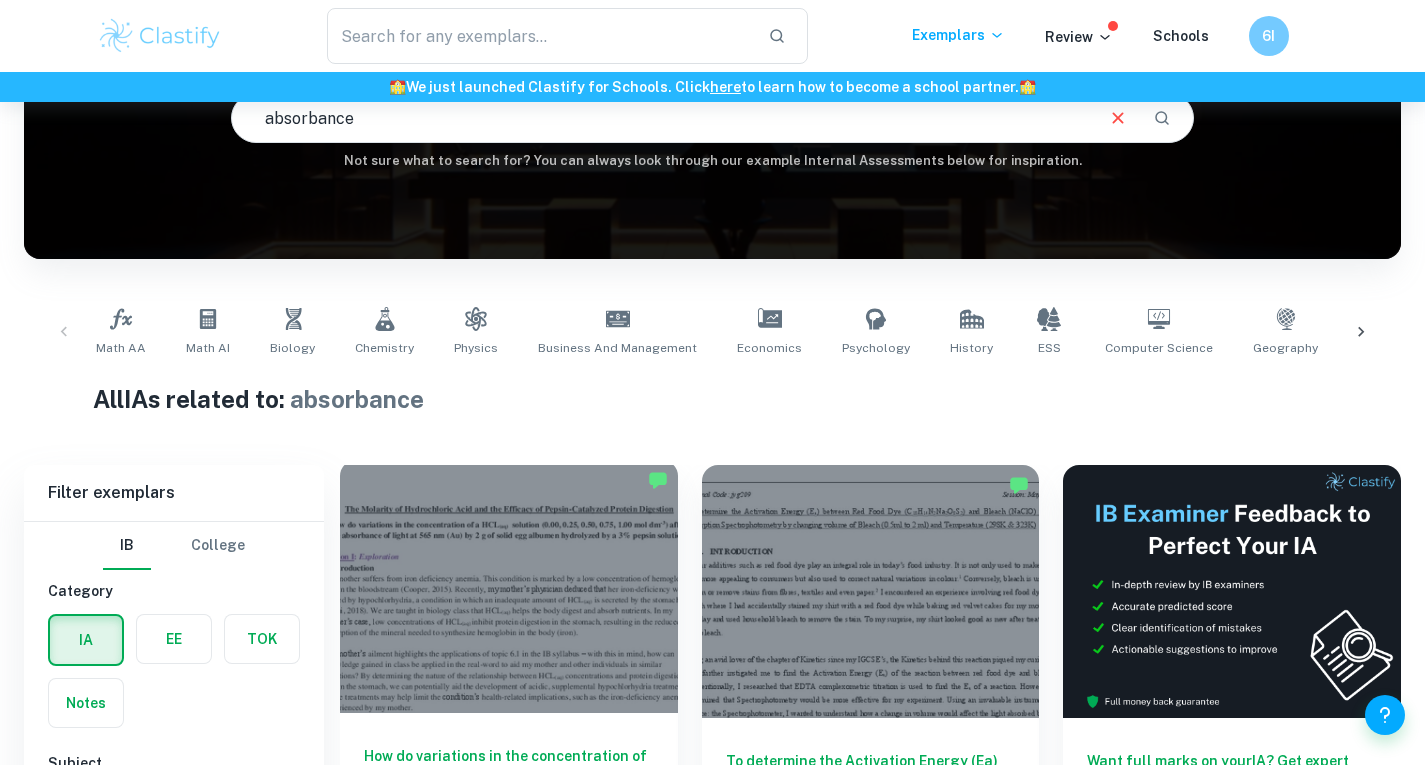 scroll, scrollTop: 453, scrollLeft: 0, axis: vertical 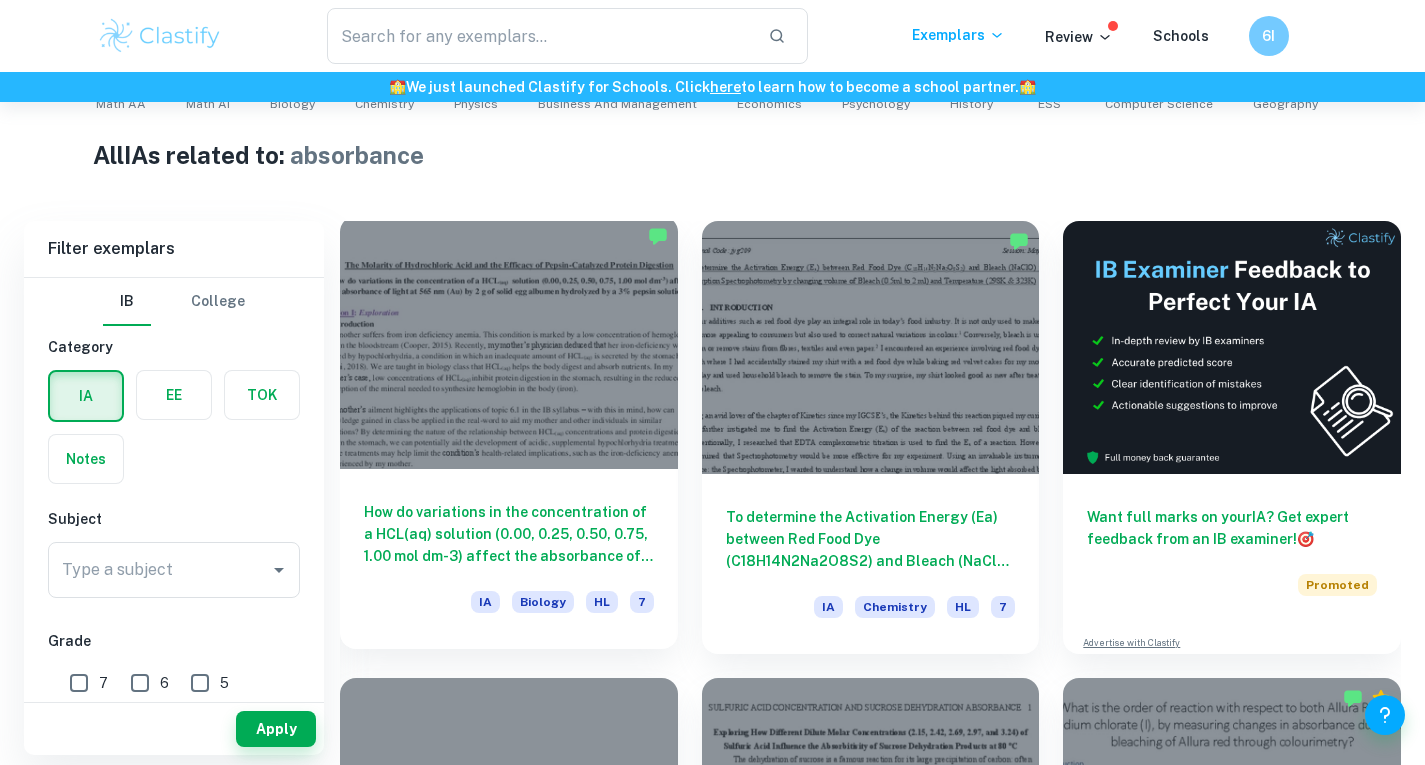 click at bounding box center (509, 342) 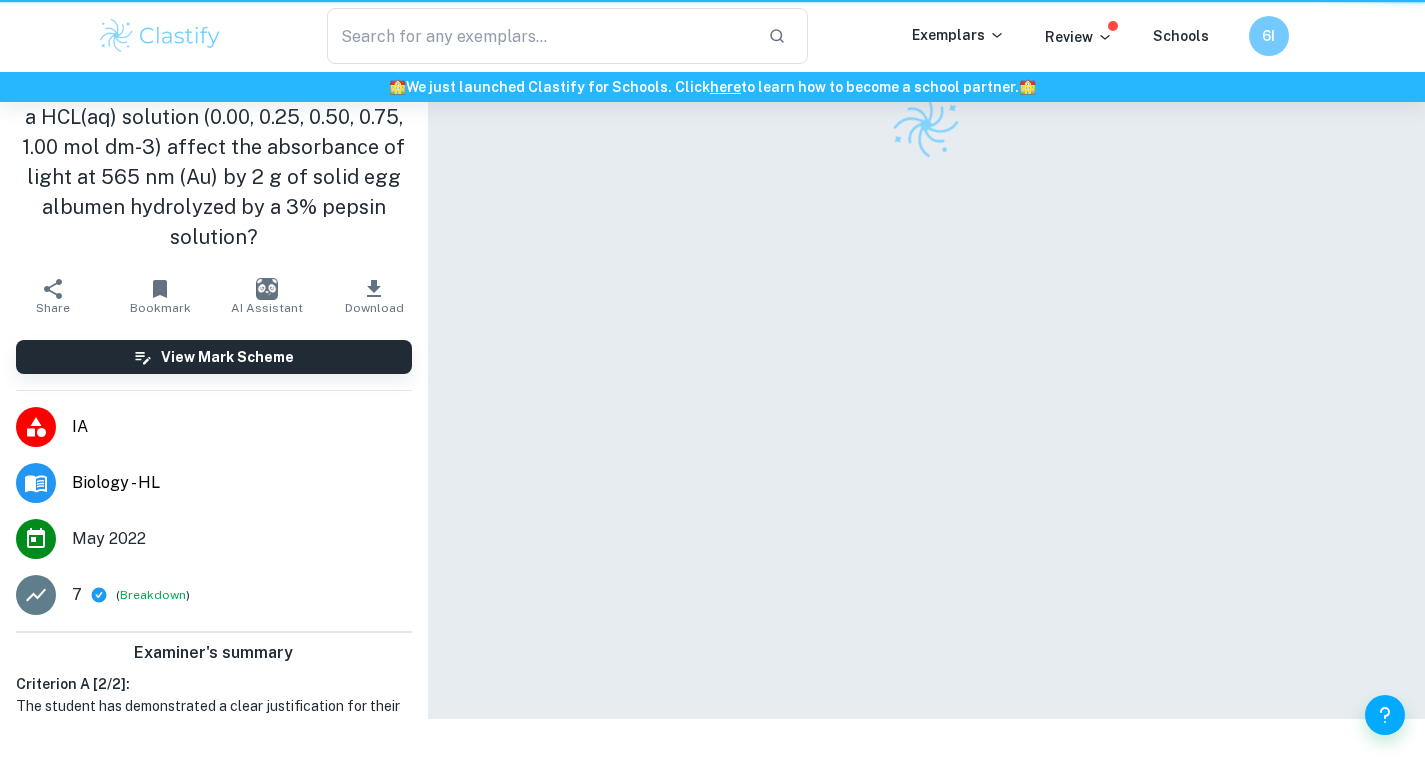 scroll, scrollTop: 0, scrollLeft: 0, axis: both 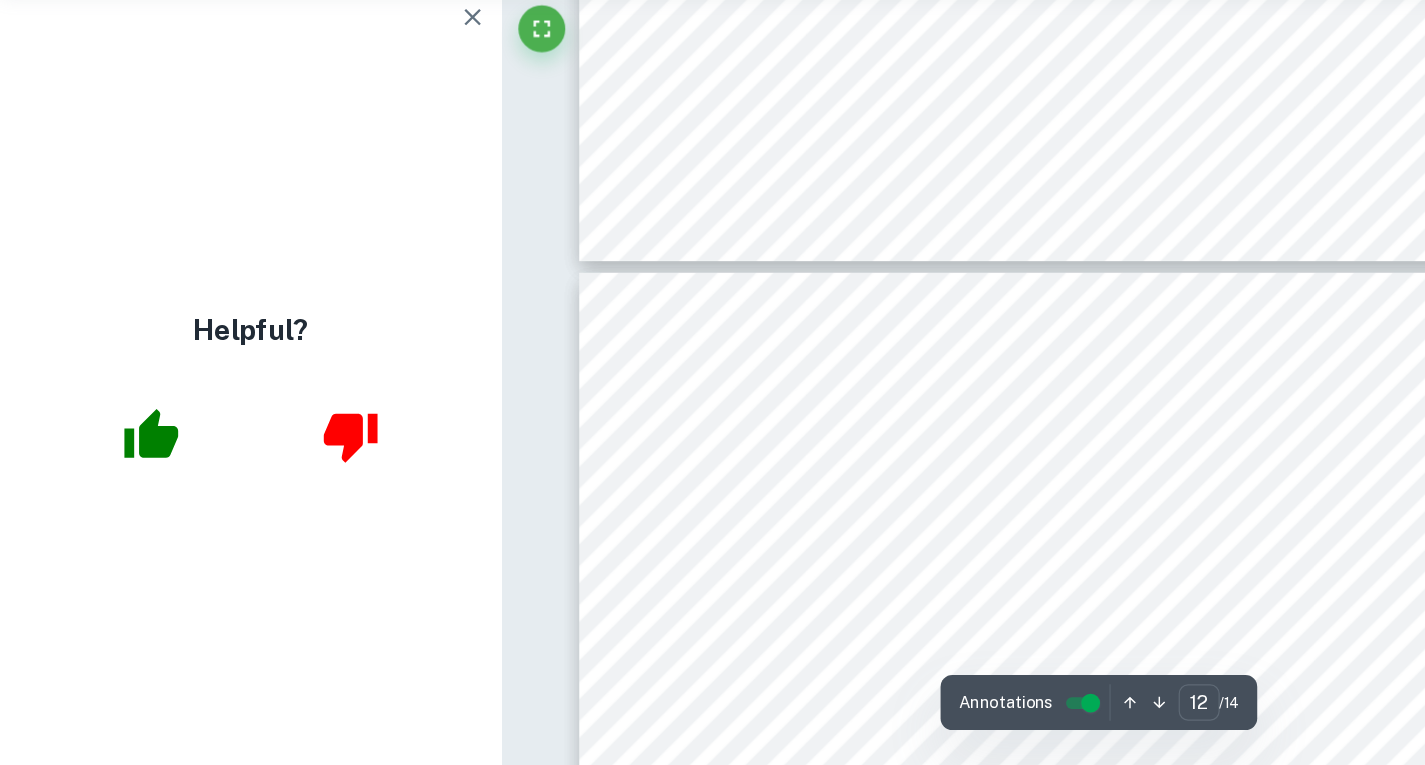 type on "13" 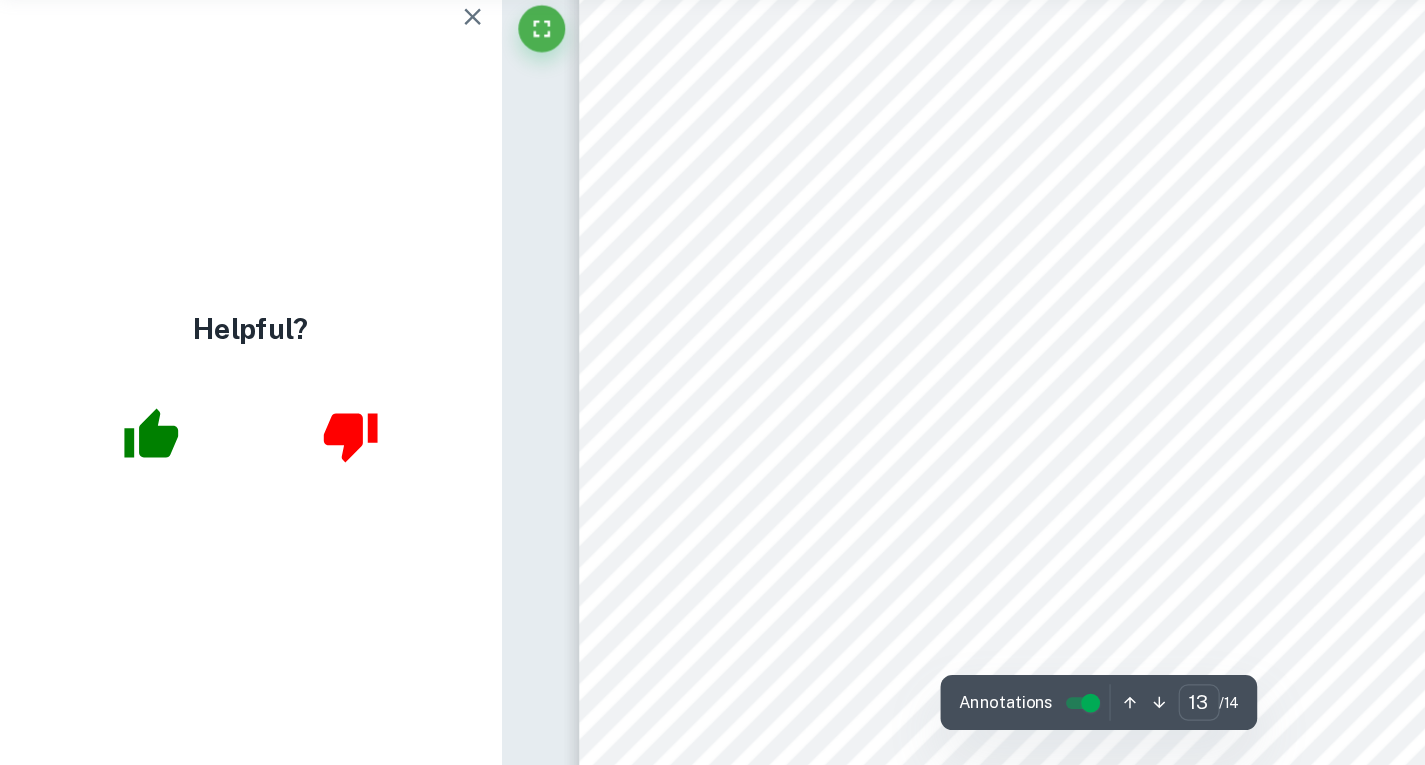 scroll, scrollTop: 15140, scrollLeft: 0, axis: vertical 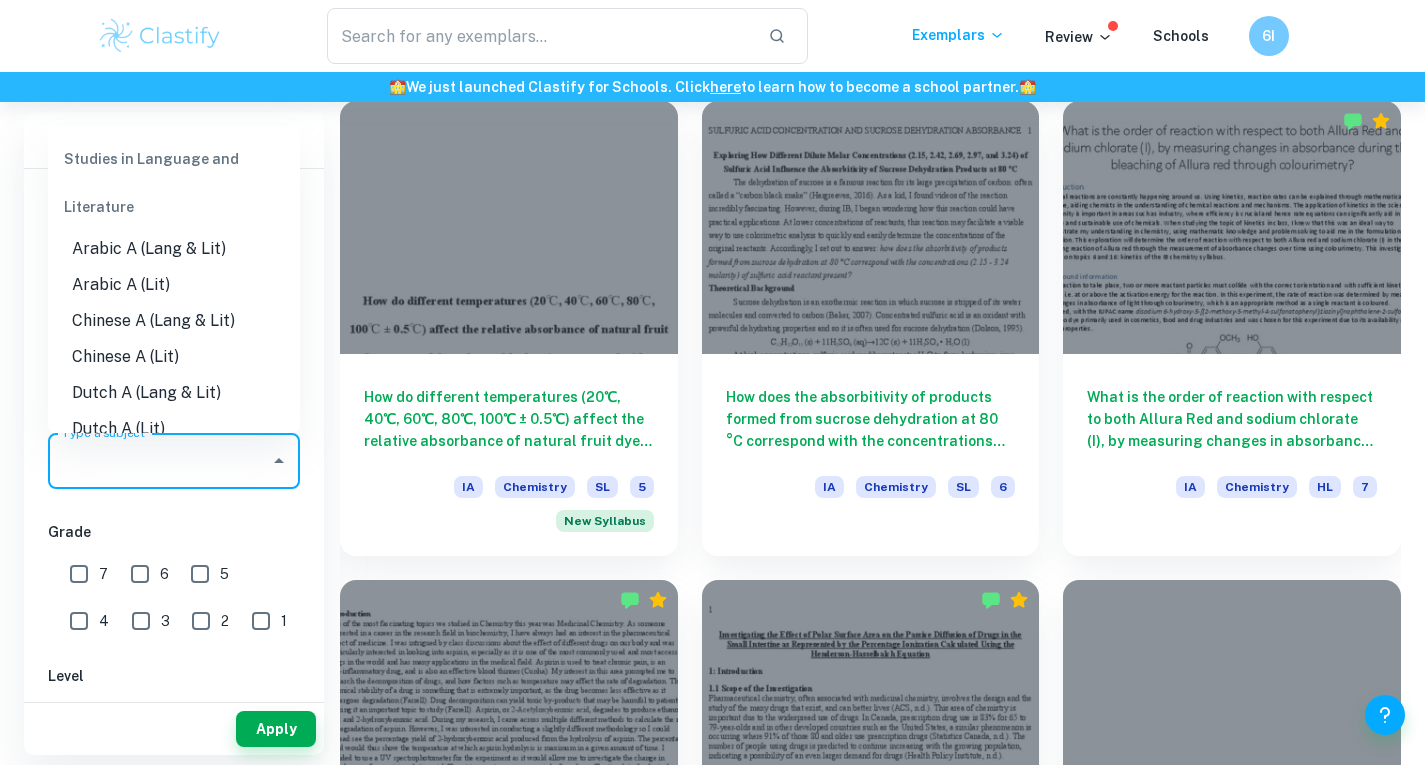 click on "Type a subject" at bounding box center (159, 461) 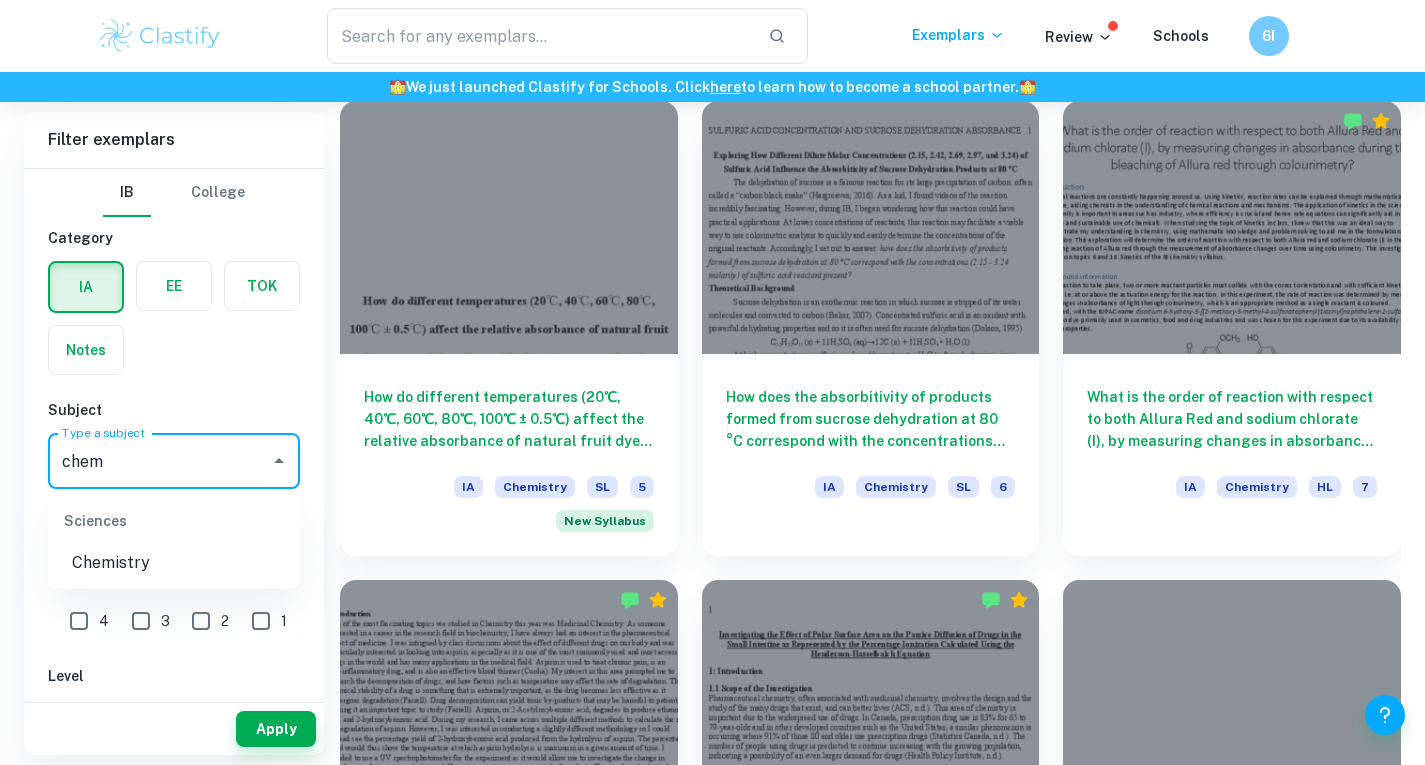 click on "Chemistry" at bounding box center [174, 563] 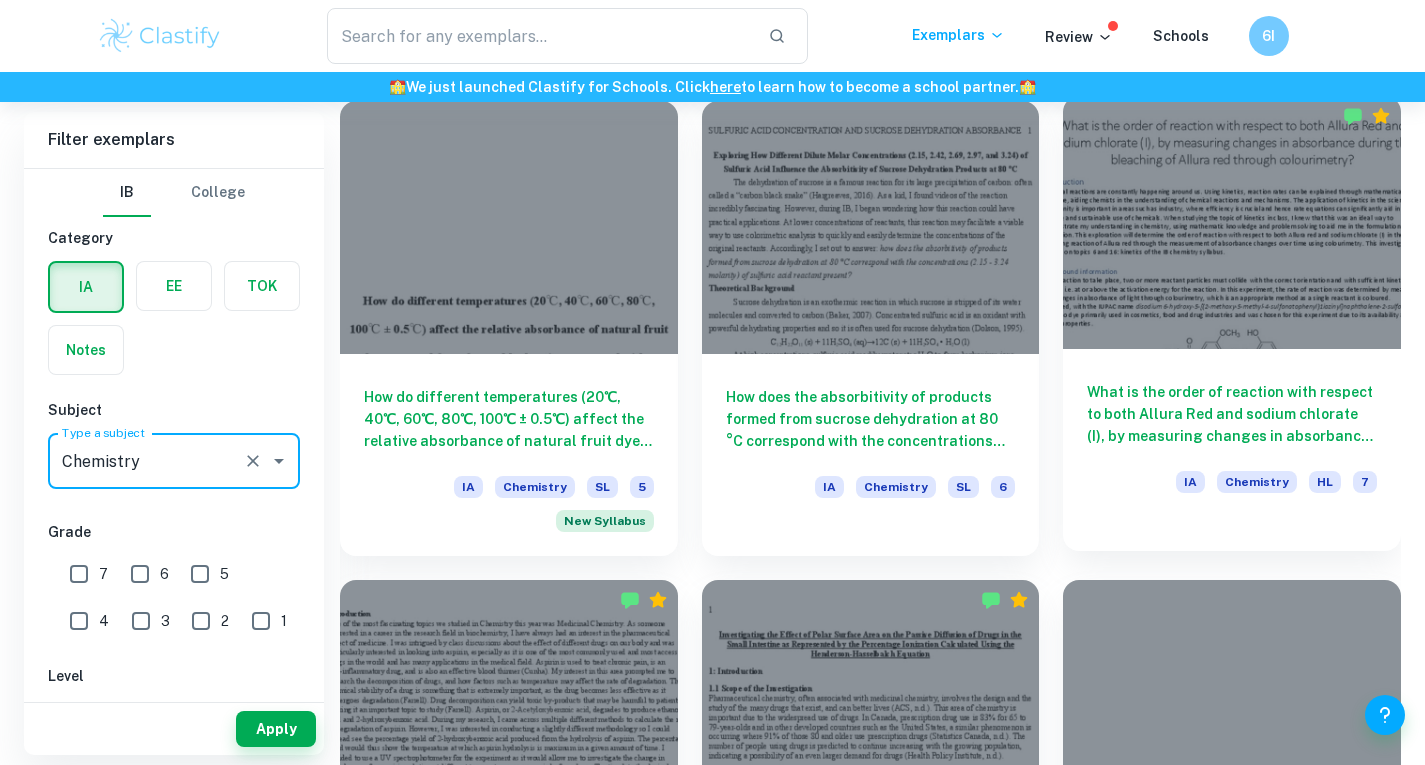 type on "Chemistry" 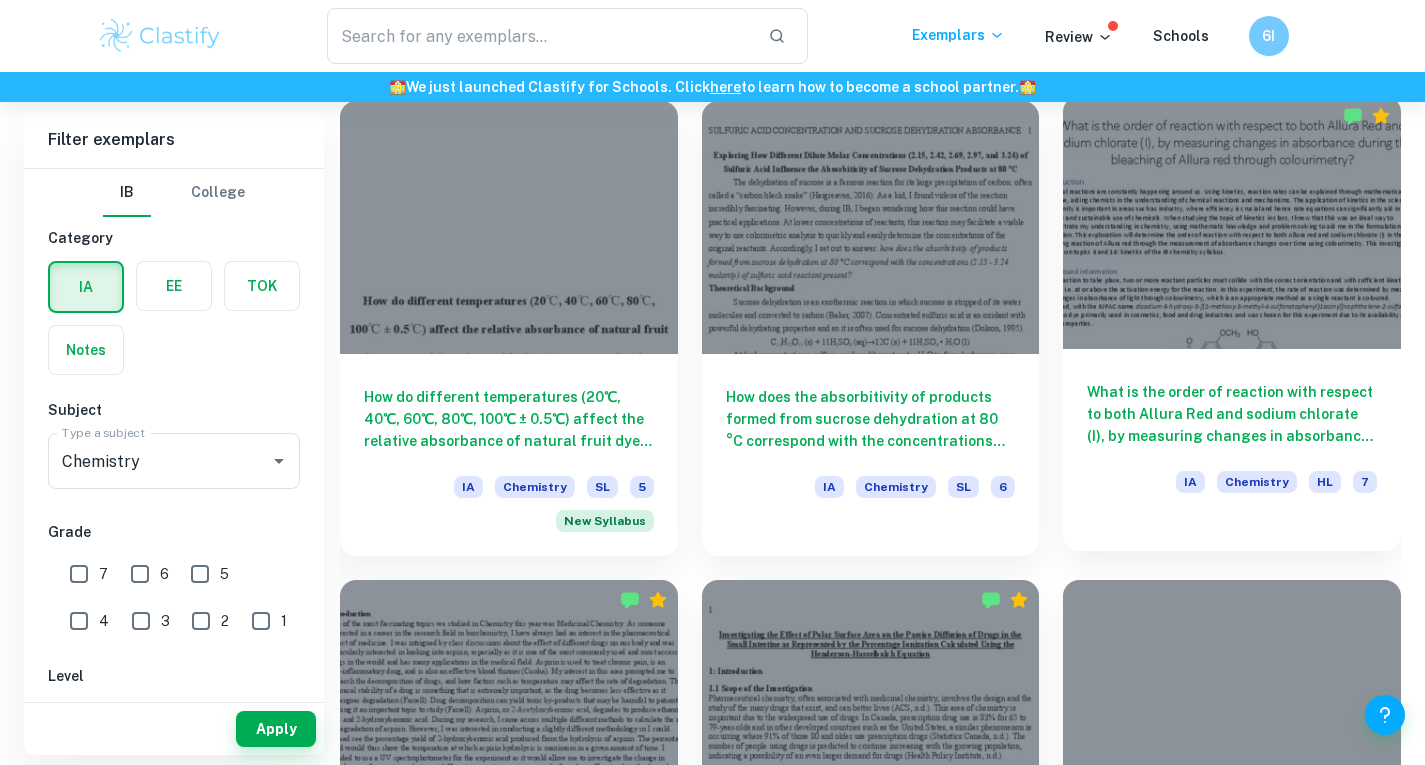 click on "What is the order of reaction with respect to both Allura Red and sodium chlorate (I), by measuring changes in absorbance during the bleaching of Allura red through colourimetry?" at bounding box center [1232, 414] 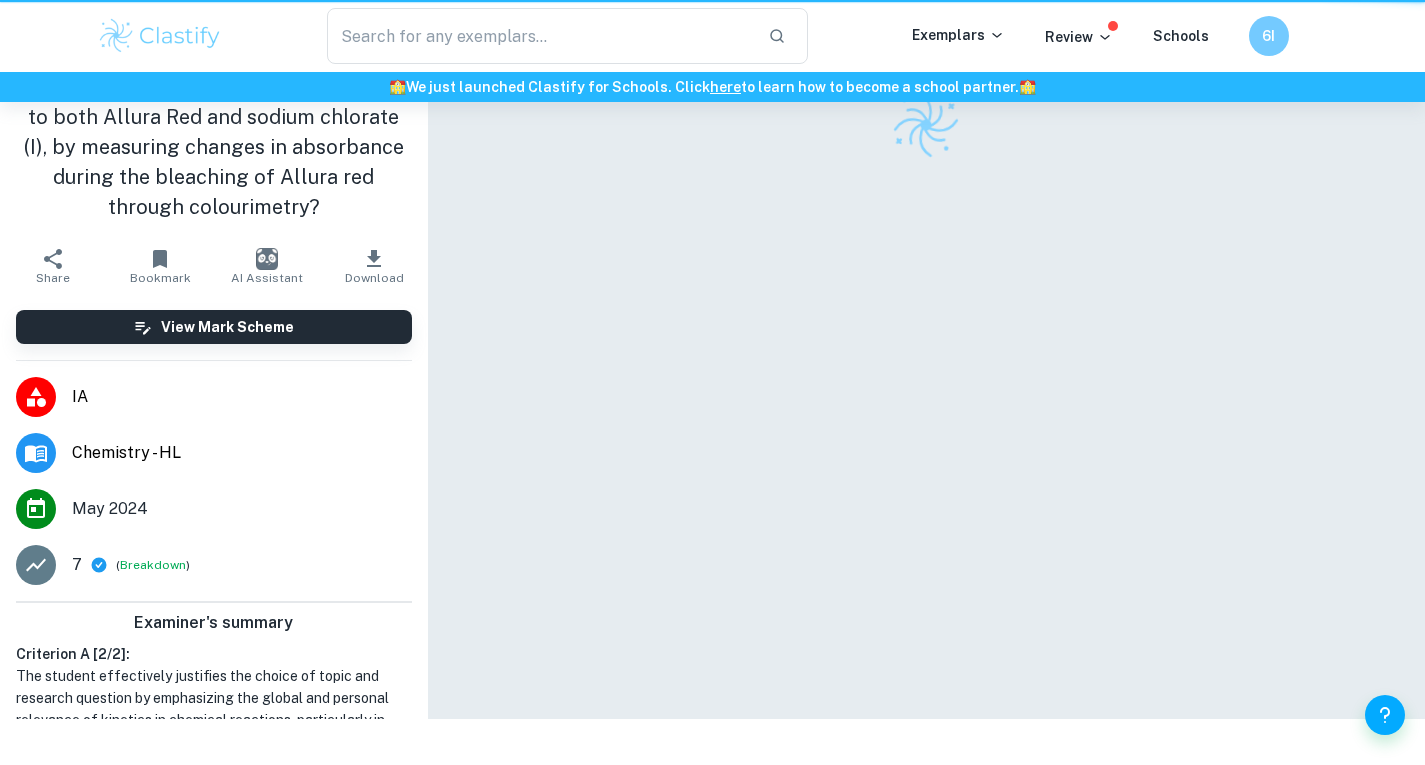 scroll, scrollTop: 0, scrollLeft: 0, axis: both 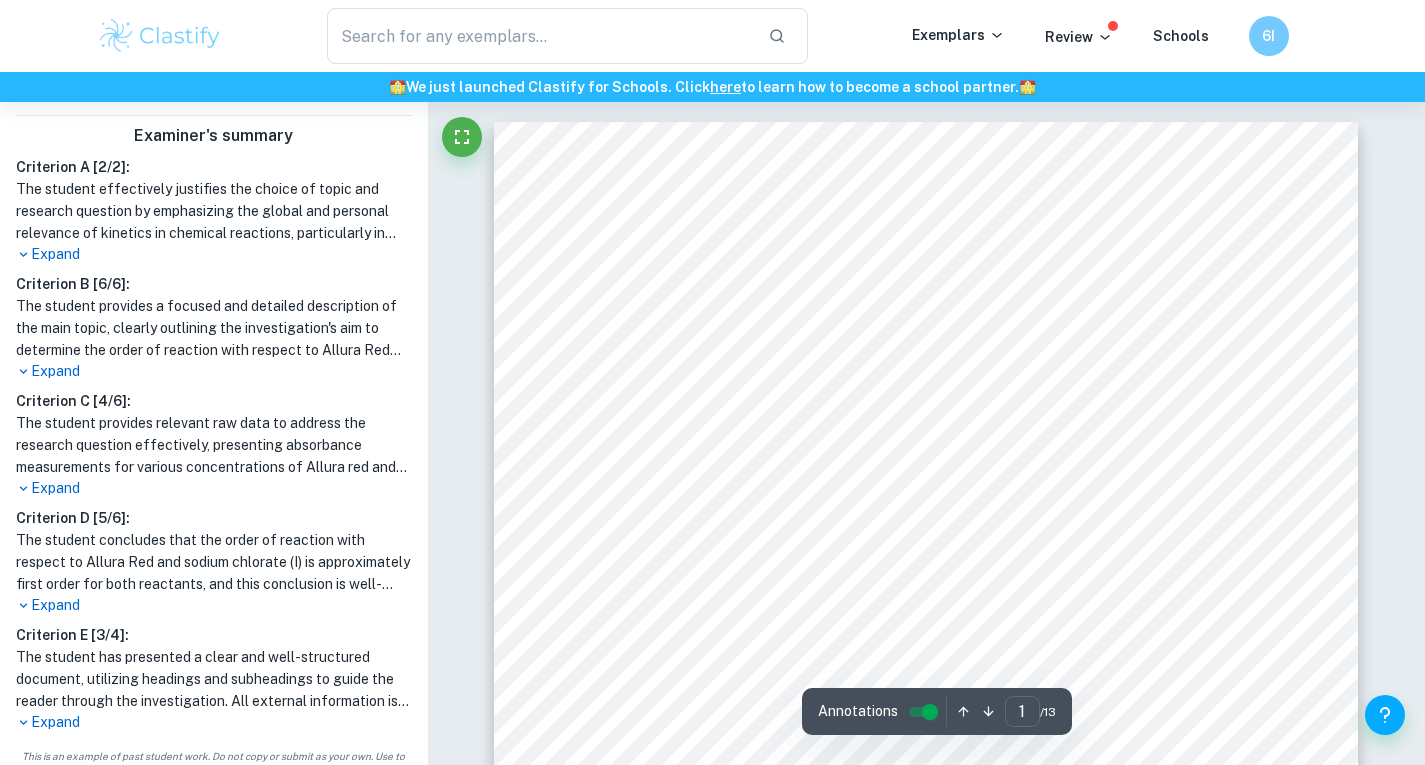 click 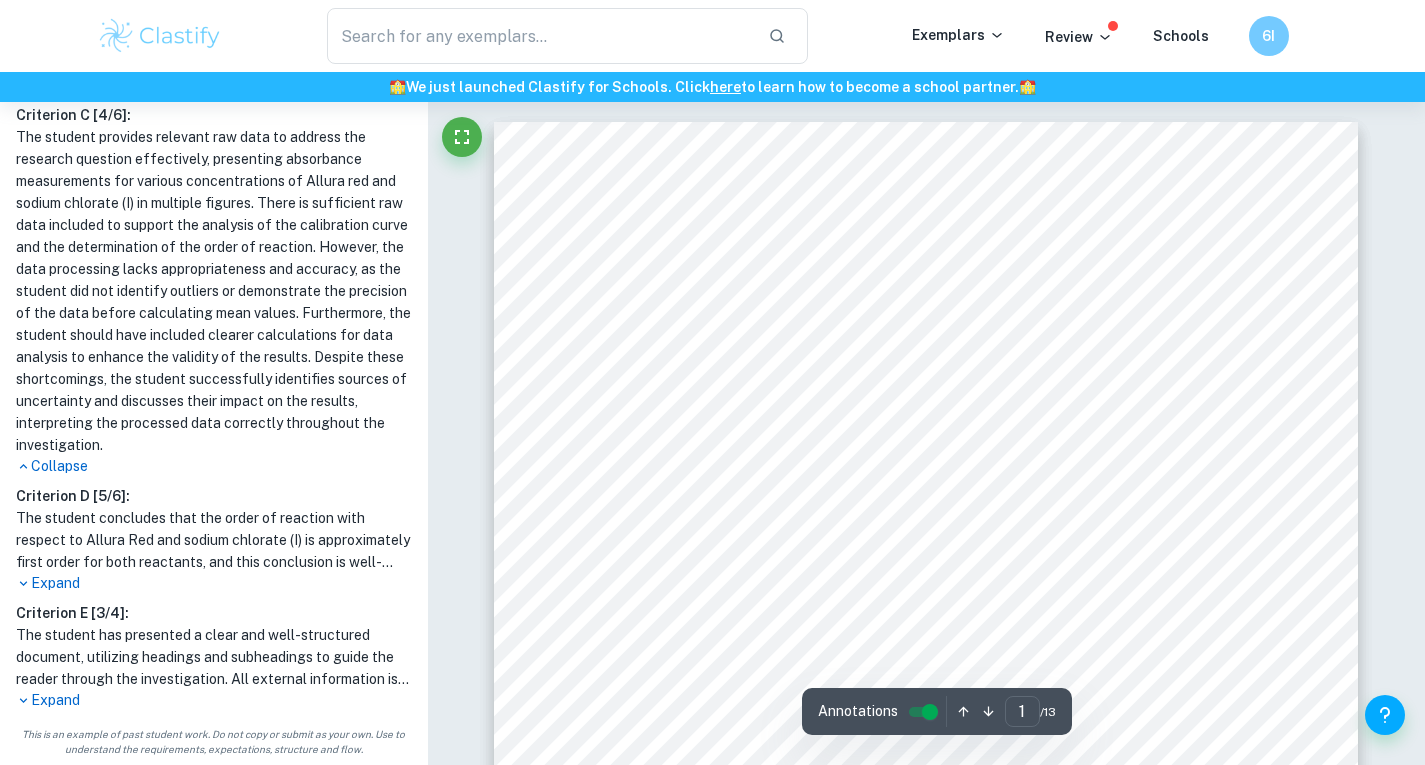 scroll, scrollTop: 890, scrollLeft: 0, axis: vertical 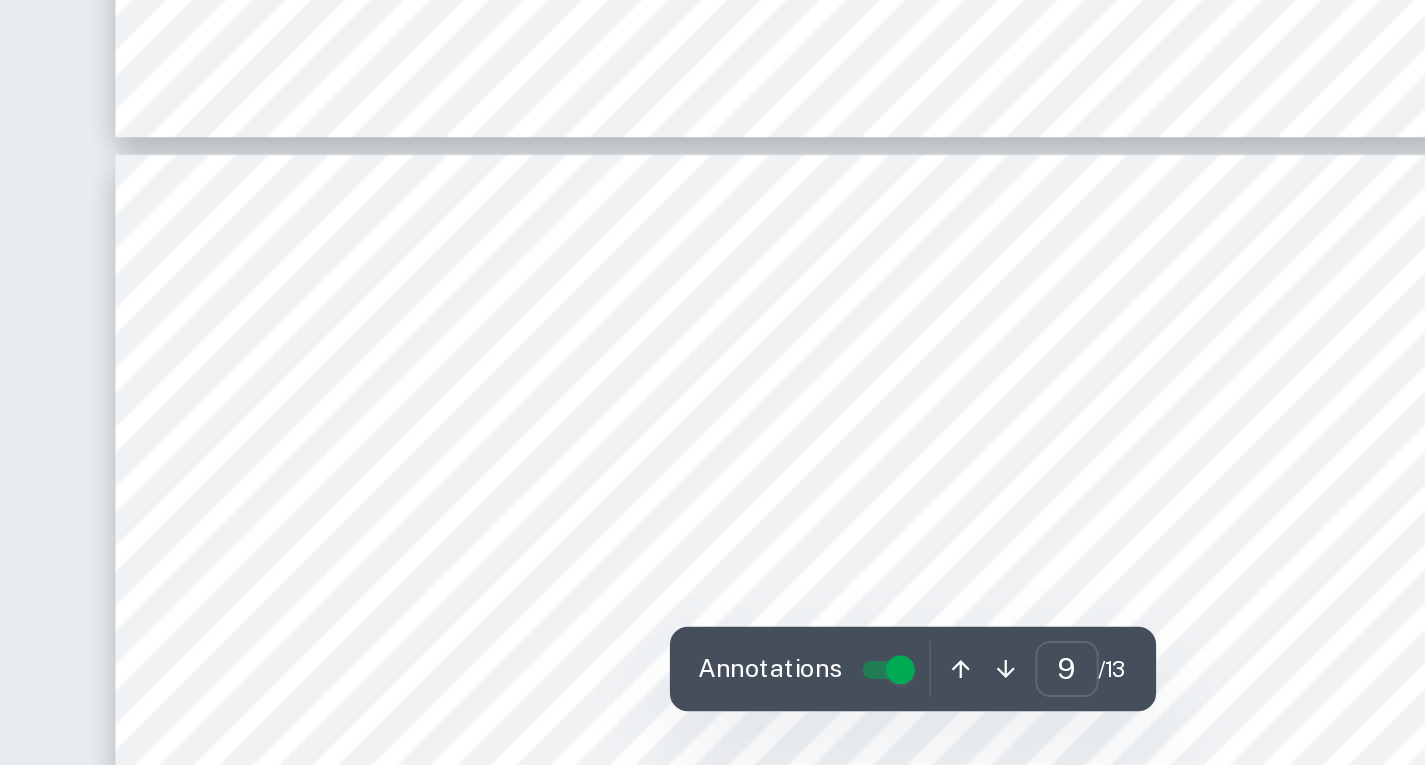 type on "10" 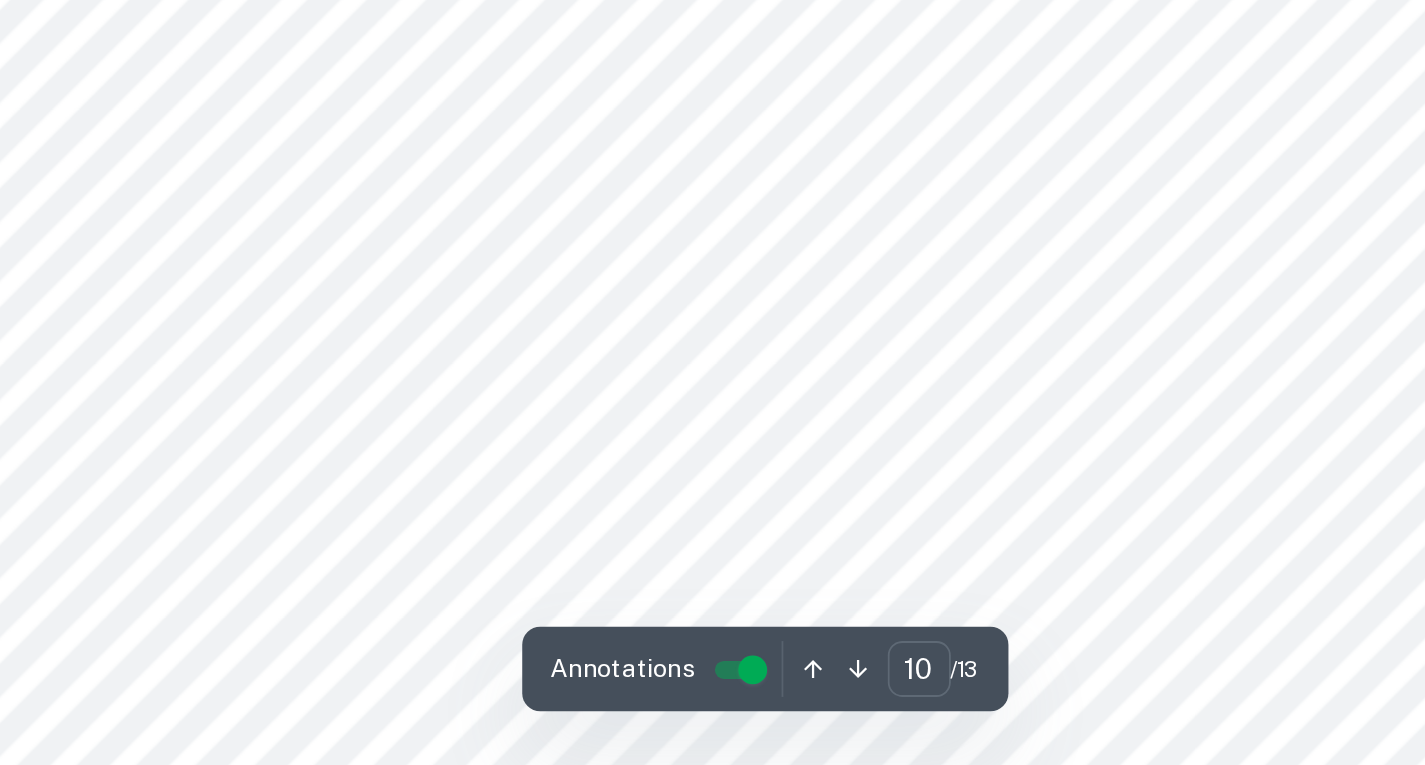 scroll, scrollTop: 11782, scrollLeft: 0, axis: vertical 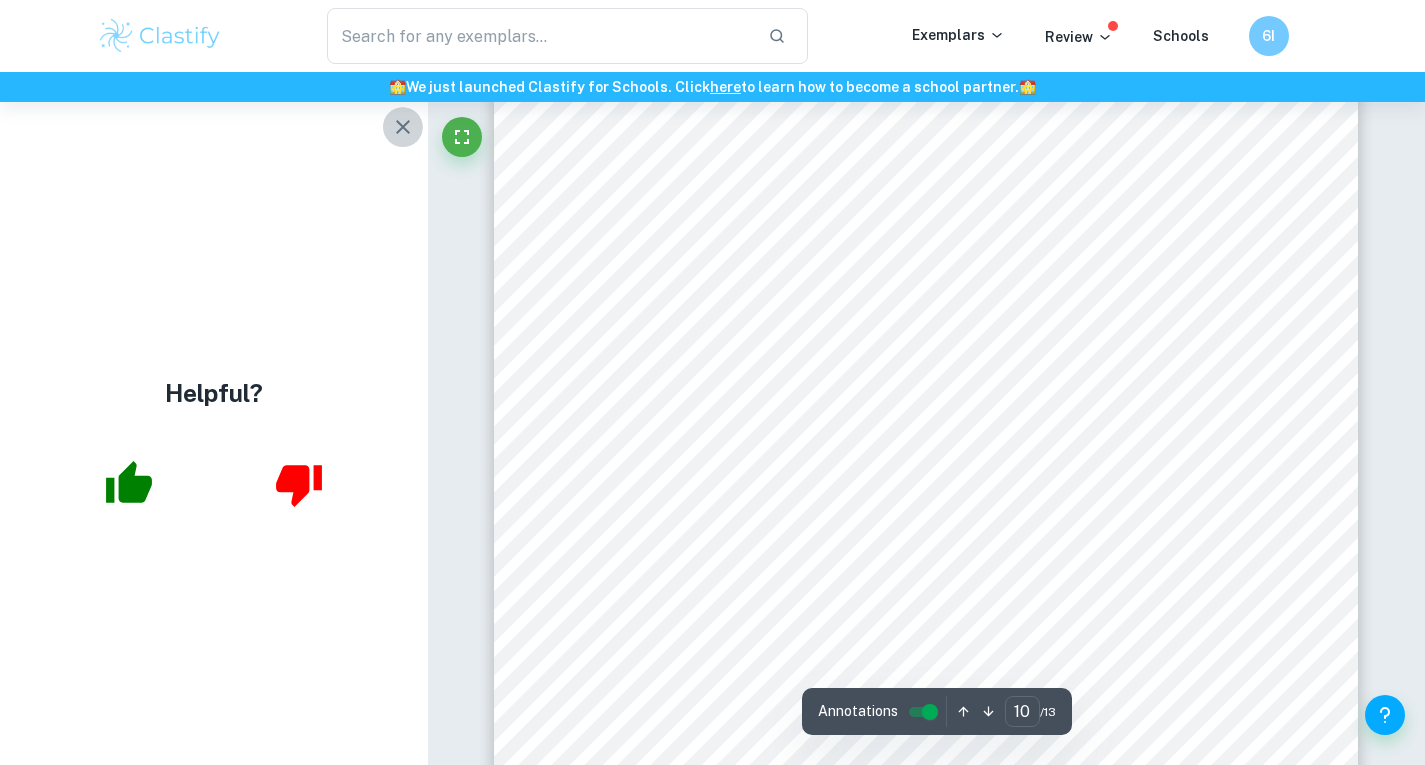 click 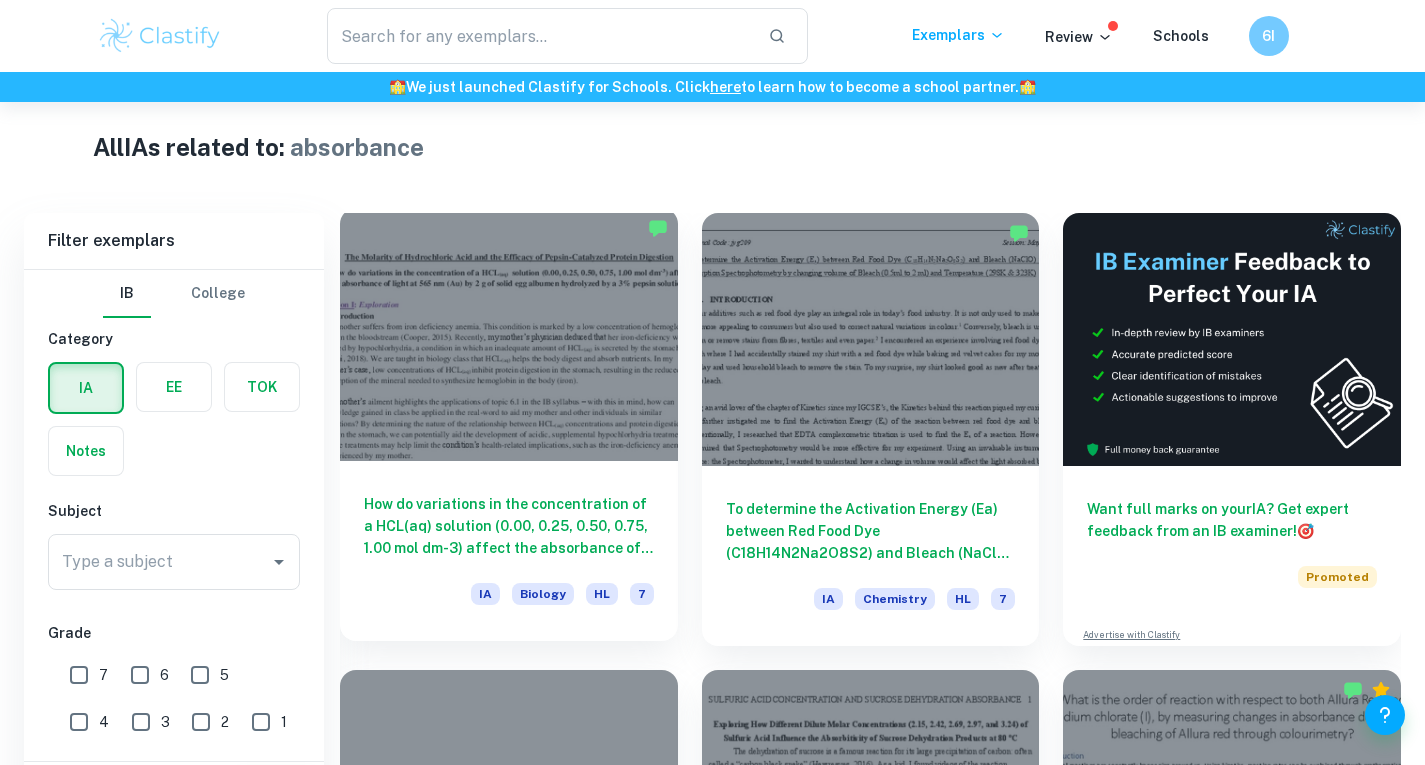 scroll, scrollTop: 527, scrollLeft: 0, axis: vertical 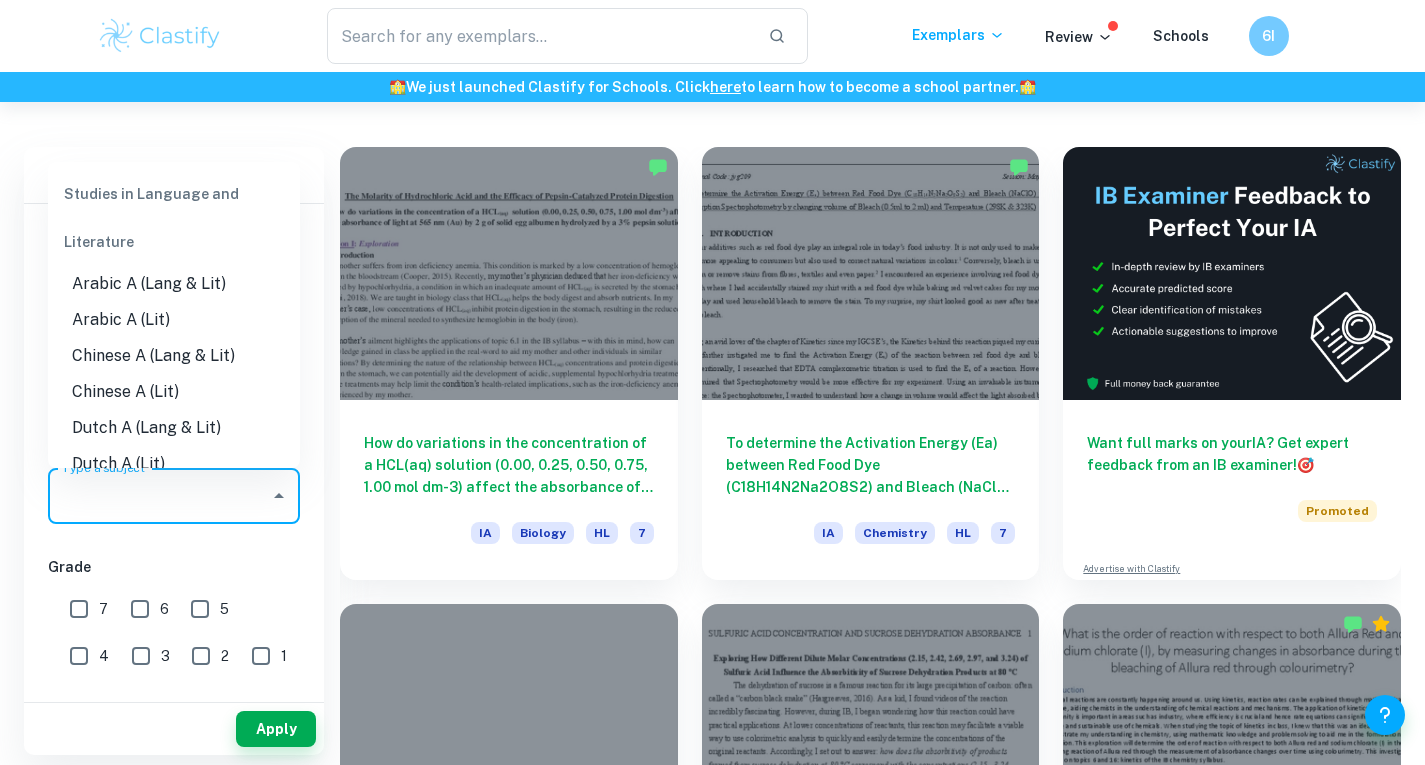 click on "Type a subject" at bounding box center (159, 496) 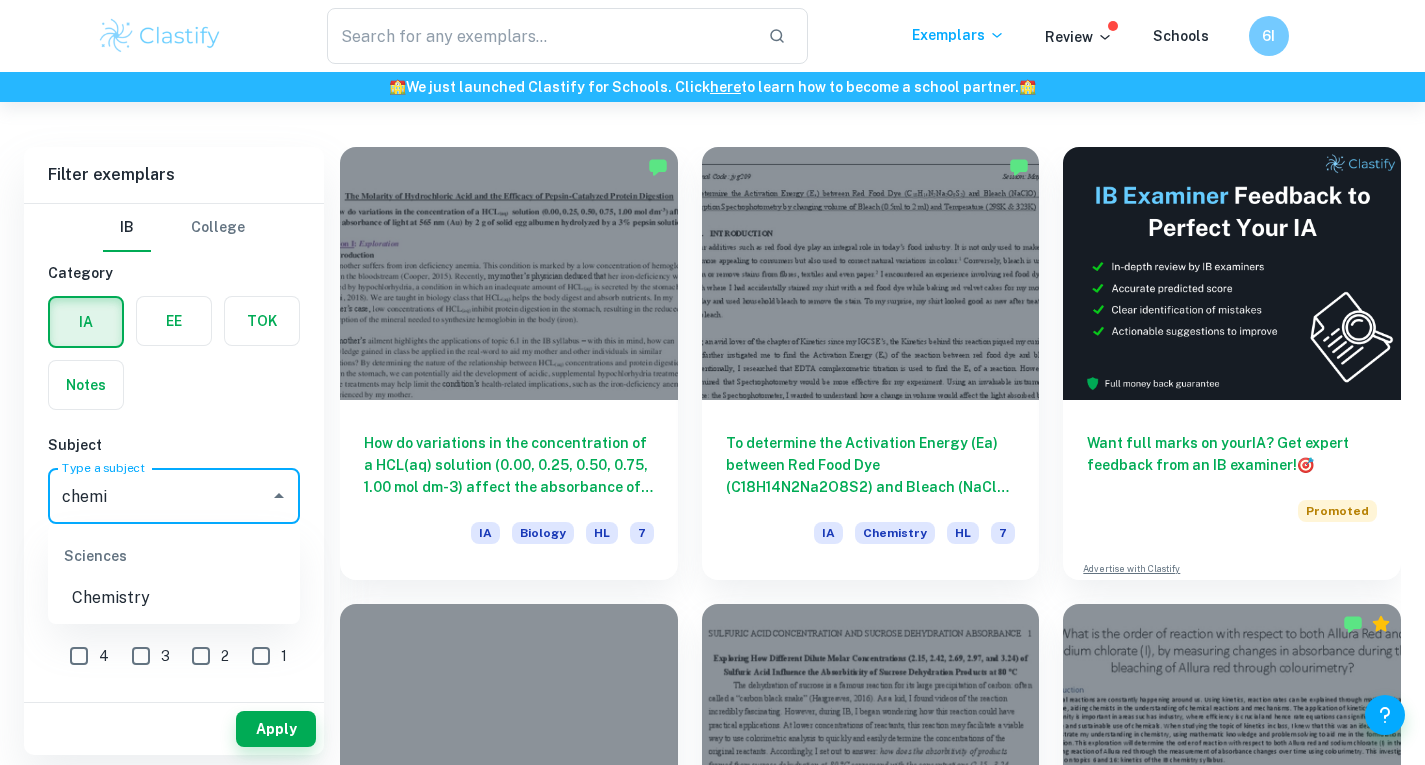 click on "Chemistry" at bounding box center (174, 598) 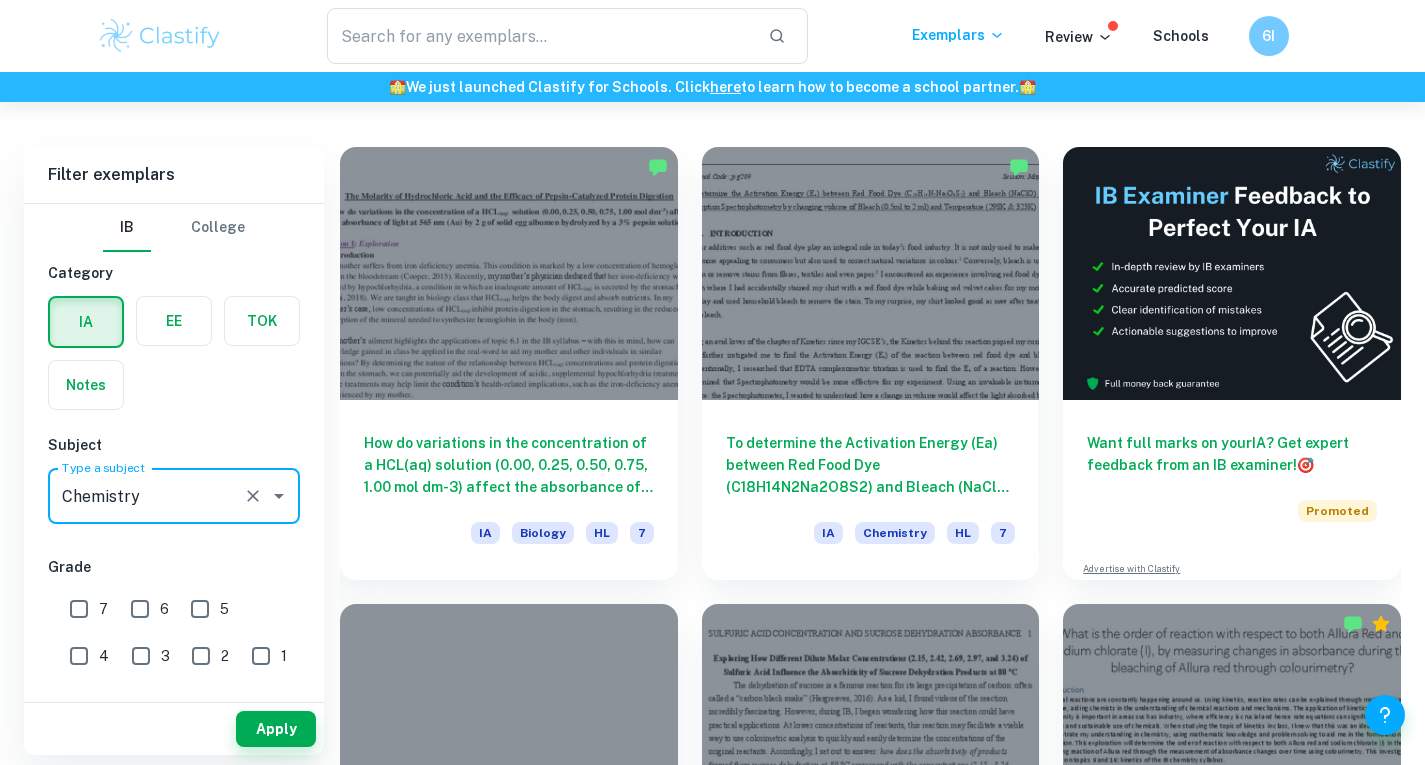 type on "Chemistry" 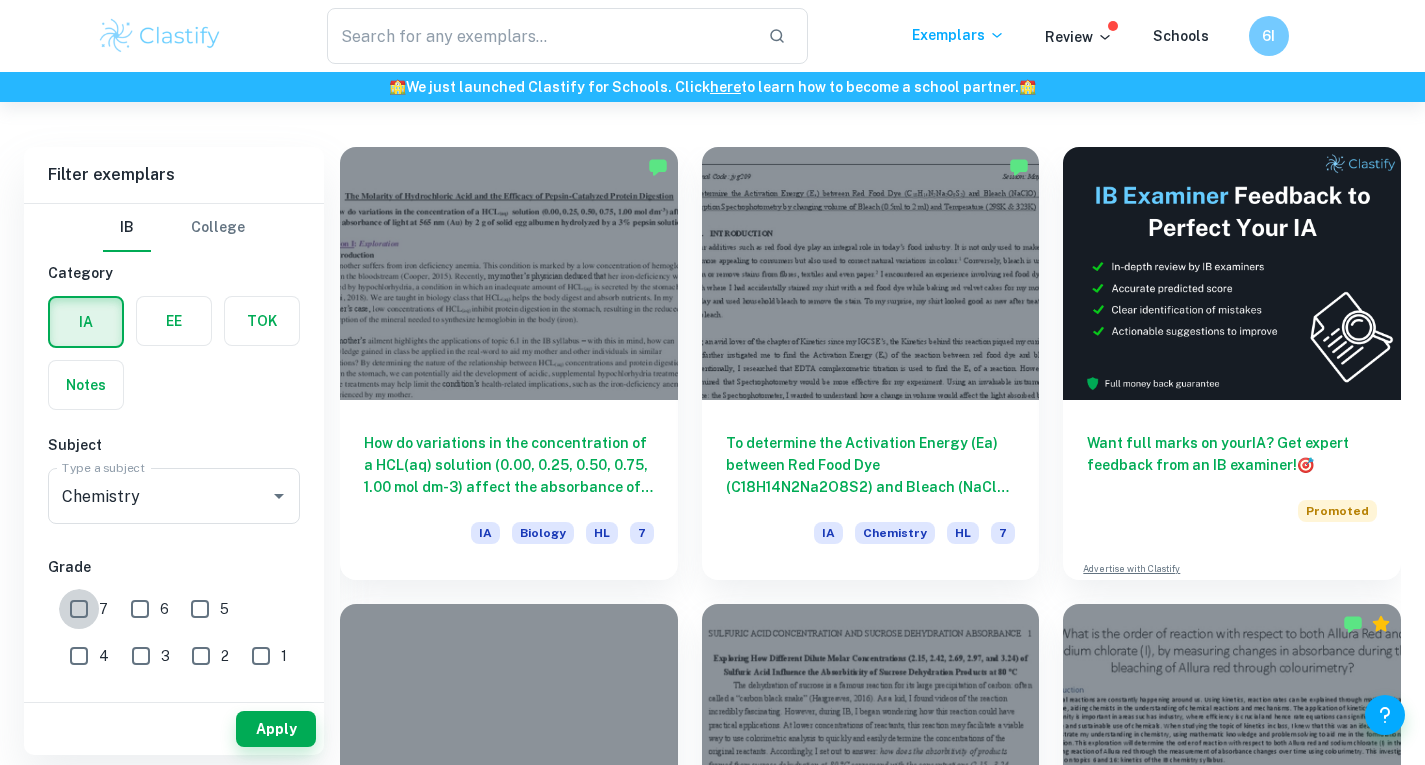 click on "7" at bounding box center (79, 609) 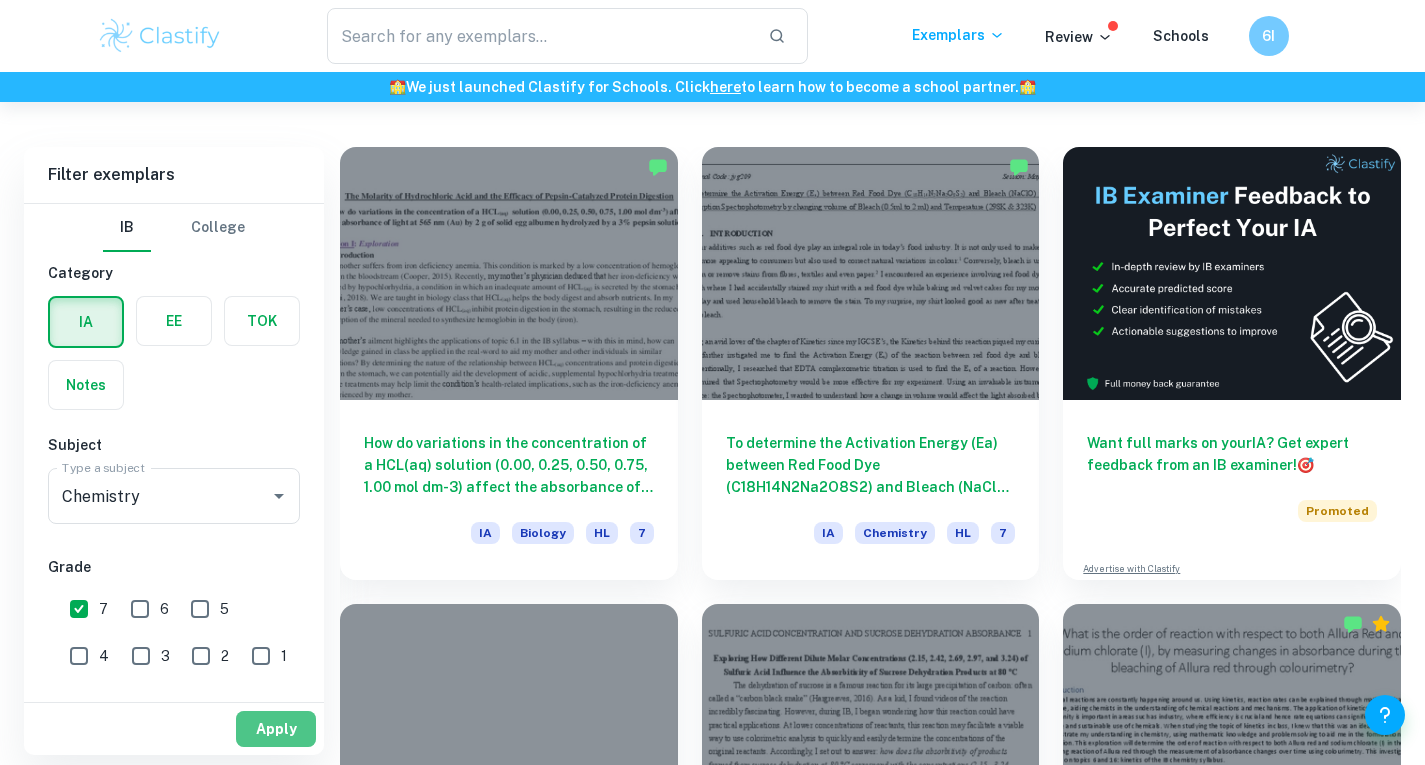 click on "Apply" at bounding box center [276, 729] 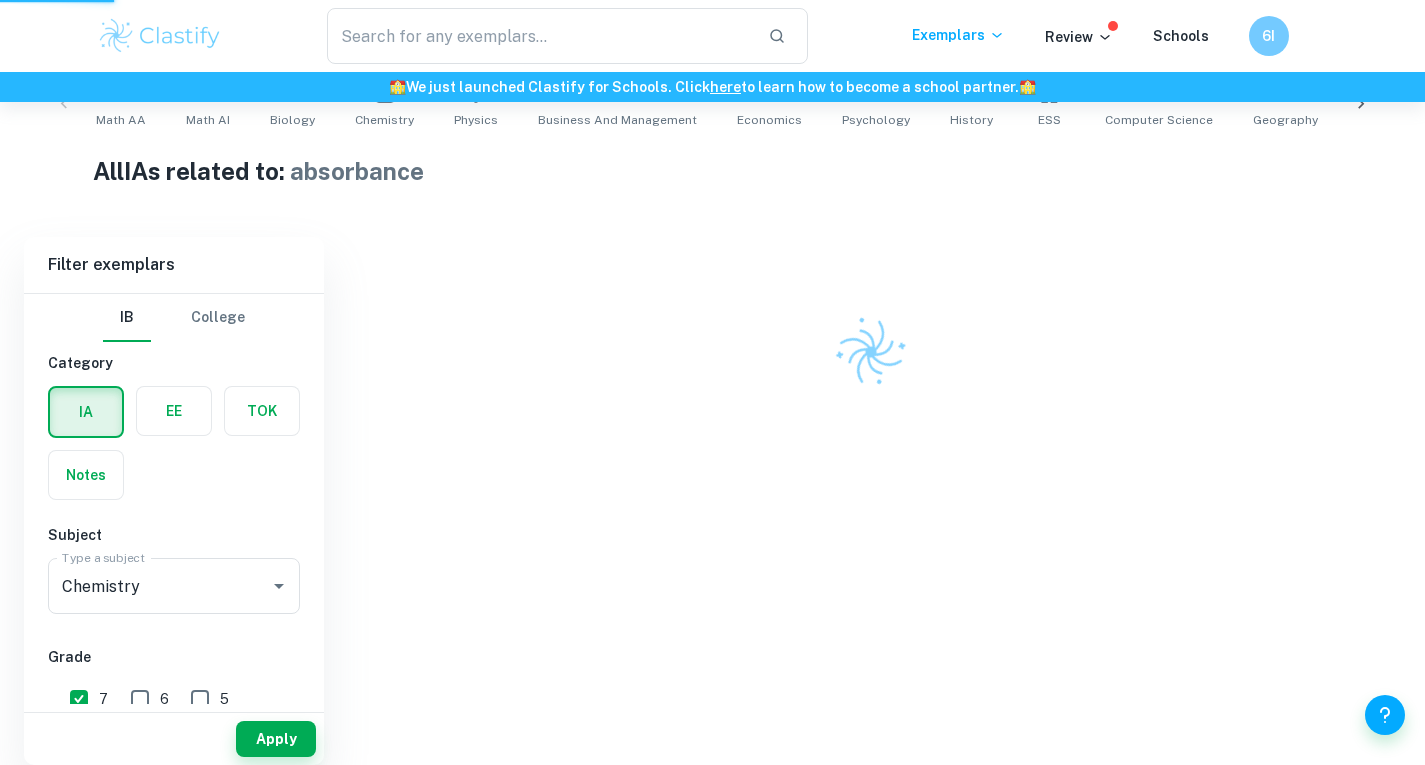 scroll, scrollTop: 397, scrollLeft: 0, axis: vertical 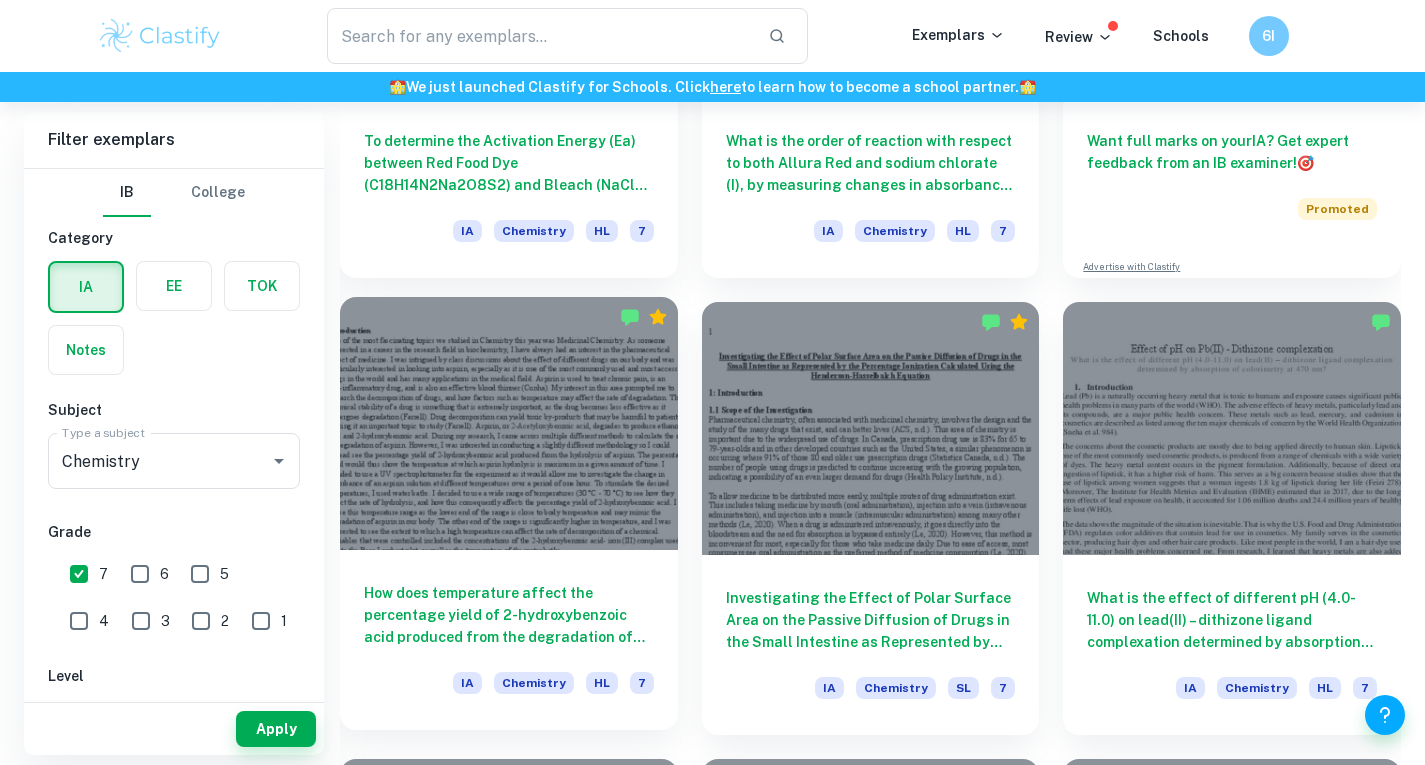 click on "How does temperature affect the percentage yield of 2-hydroxybenzoic acid produced from the degradation of aspirin by measuring the change in absorbance of the aspirin solution using a UV spectrophotometer over a period of 60 minutes. IA Chemistry HL 7" at bounding box center [509, 640] 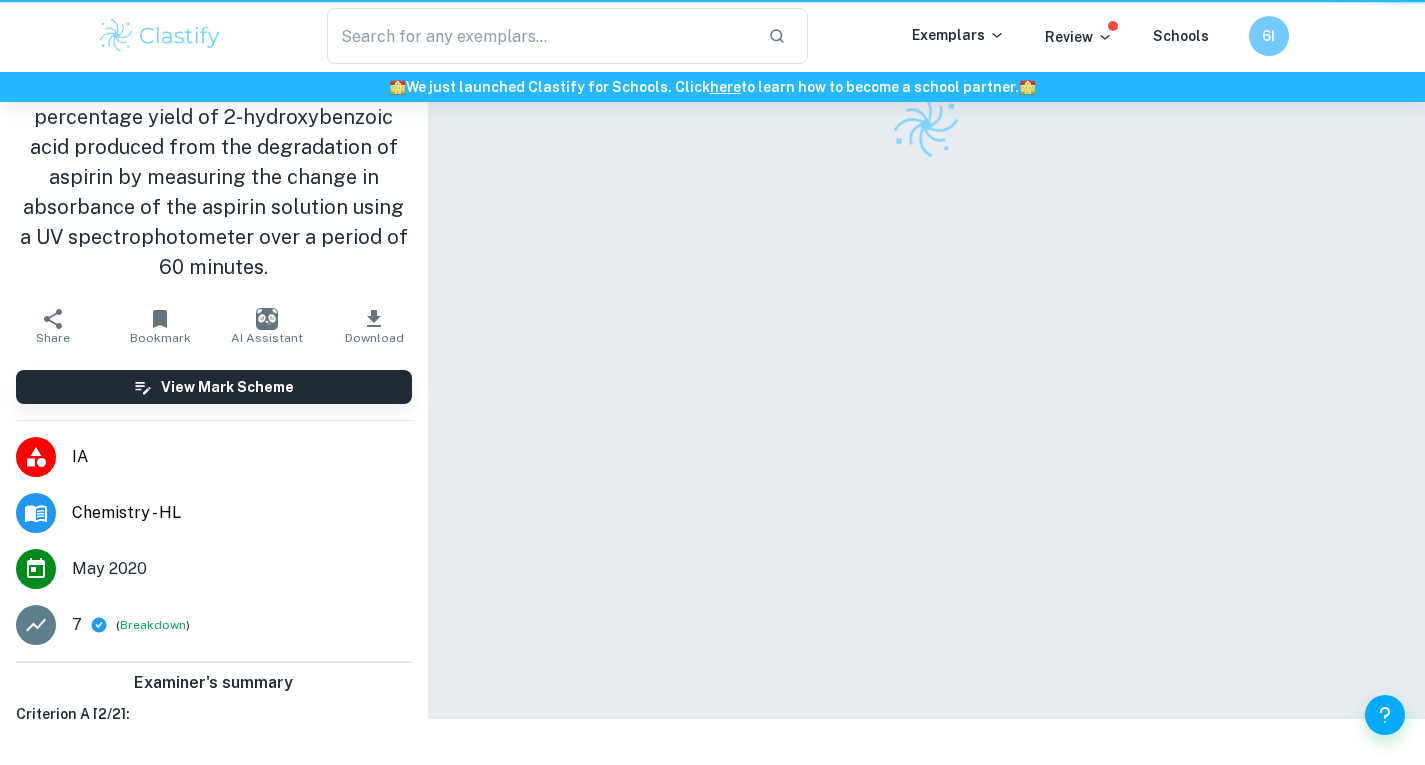 scroll, scrollTop: 0, scrollLeft: 0, axis: both 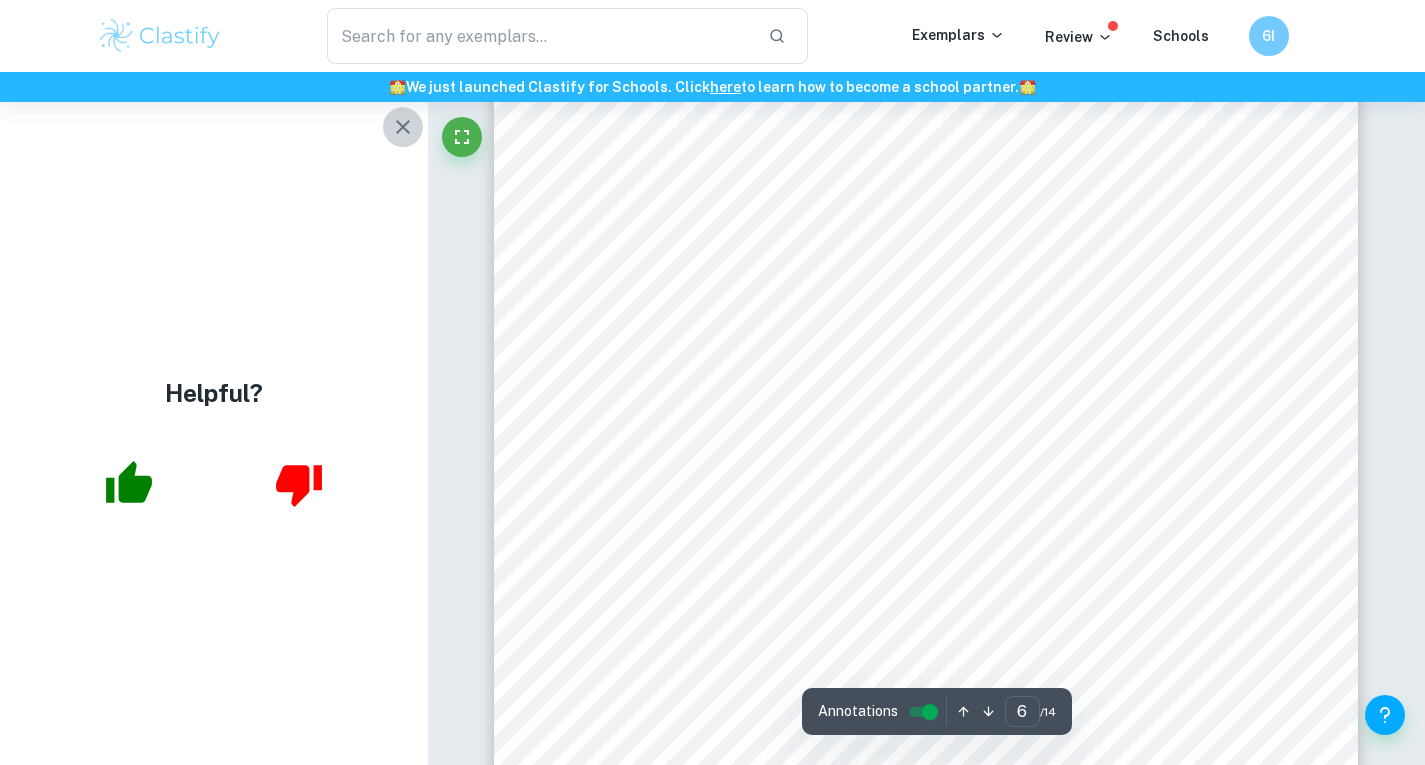 click 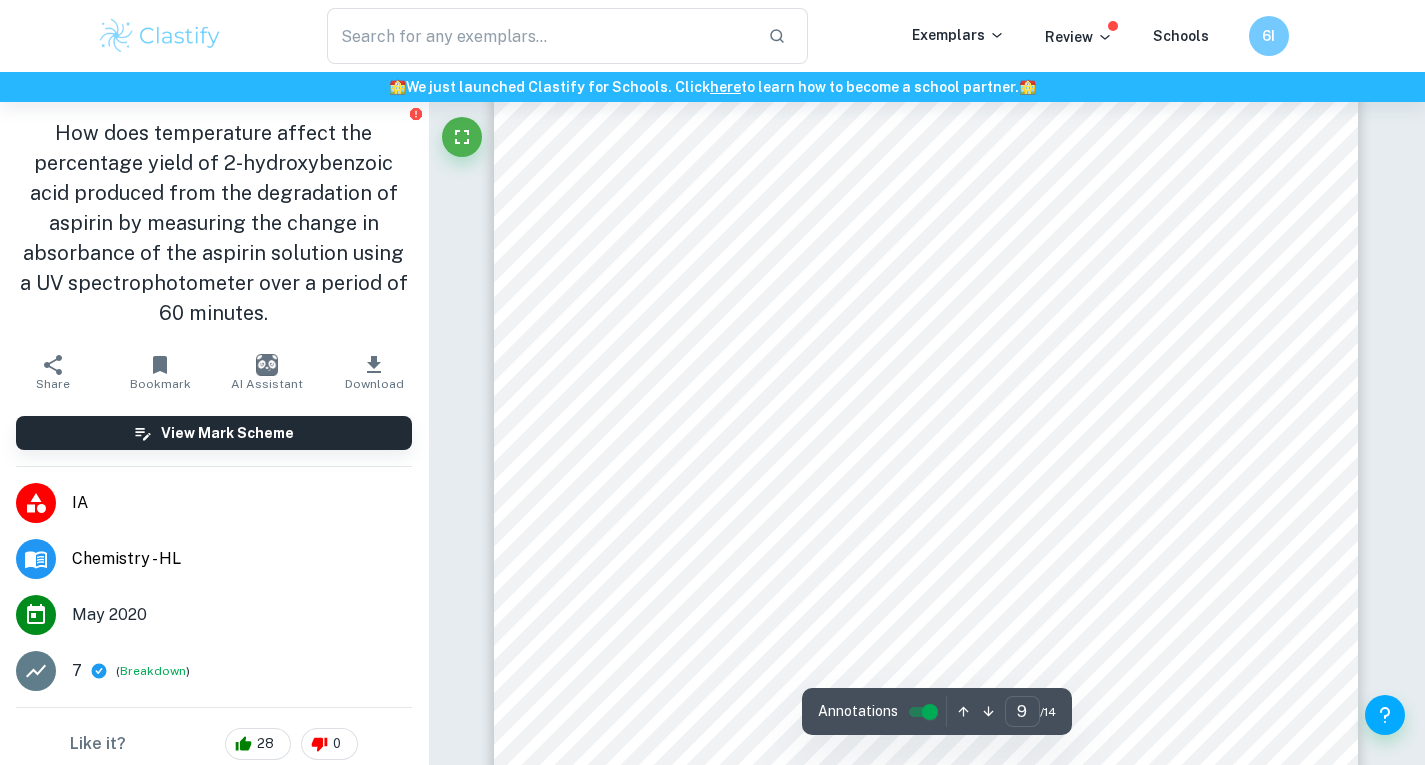 scroll, scrollTop: 10110, scrollLeft: 0, axis: vertical 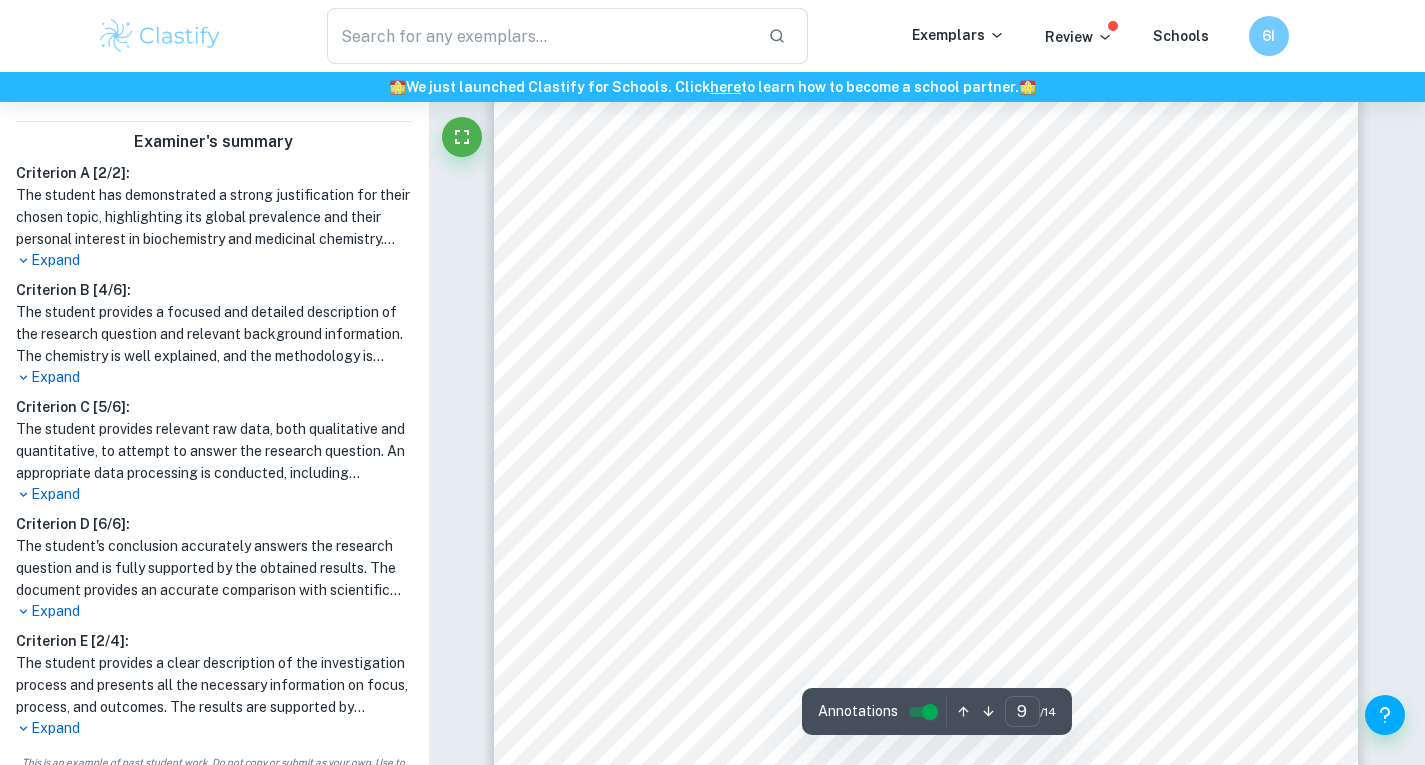 click on "Table 6: Processed Data Table showing the percentage error for water baths used Temperature (+/- [TEMP_UNC] °C)   % error for water baths [TEMP]   [PERCENT_ERROR] [TEMP]   [PERCENT_ERROR] [TEMP]   [PERCENT_ERROR] [TEMP]   [PERCENT_ERROR] [TEMP]   [PERCENT_ERROR] Example calculation for % error for water bath at [TEMP] °C: temperature uncertainty   of   equipment   [PERCENT_ERROR] = [PERCENT_ERROR]% [TEMP]   [PERCENT_ERROR] Average % error of water baths =   [PERCENT_ERROR]% Table 7: Processed Data Table showing the change in absorbance for each temperature between time [TIME] minutes and [TIME] minutes Temperature ( ℃ )   Change in Absorbance (+/- [ABS_UNC]) [TEMP] +/- [PERCENT_ERROR]   [ABS_CHANGE] +/- [PERCENT_ERROR] [TEMP] +/- [PERCENT_ERROR]   [ABS_CHANGE] +/- [PERCENT_ERROR] [TEMP] +/- [PERCENT_ERROR]   [ABS_CHANGE] +/- [PERCENT_ERROR] [TEMP] +/- [PERCENT_ERROR]   [ABS_CHANGE] +/- [PERCENT_ERROR] [TEMP] +/- [PERCENT_ERROR]   [ABS_CHANGE] +/- [PERCENT_ERROR] Example calculation for change in absorbance at [TEMP] °C: = ([ABS_VALUE] +/- [ABS_UNC]) - ([ABS_VALUE]   +/- [ABS_UNC])" at bounding box center (926, 236) 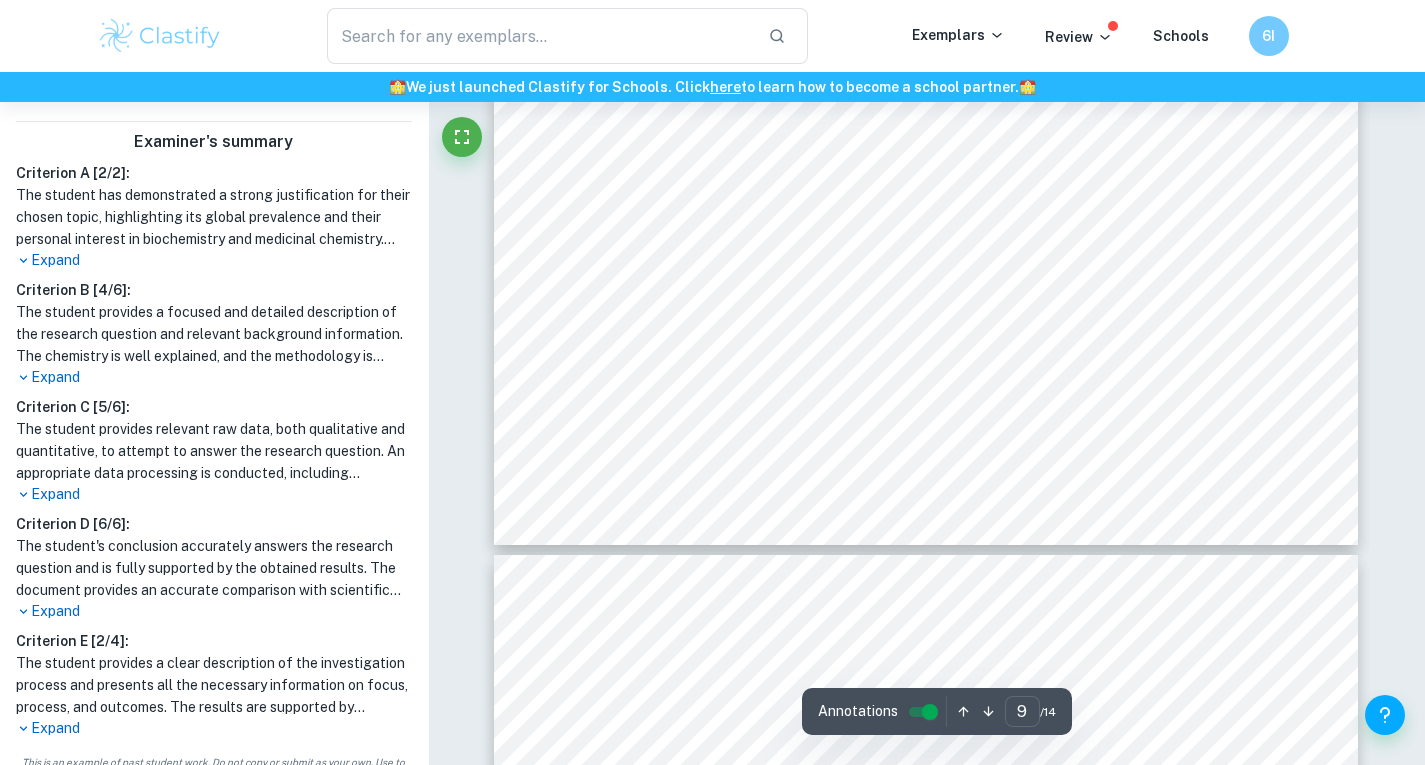 type on "10" 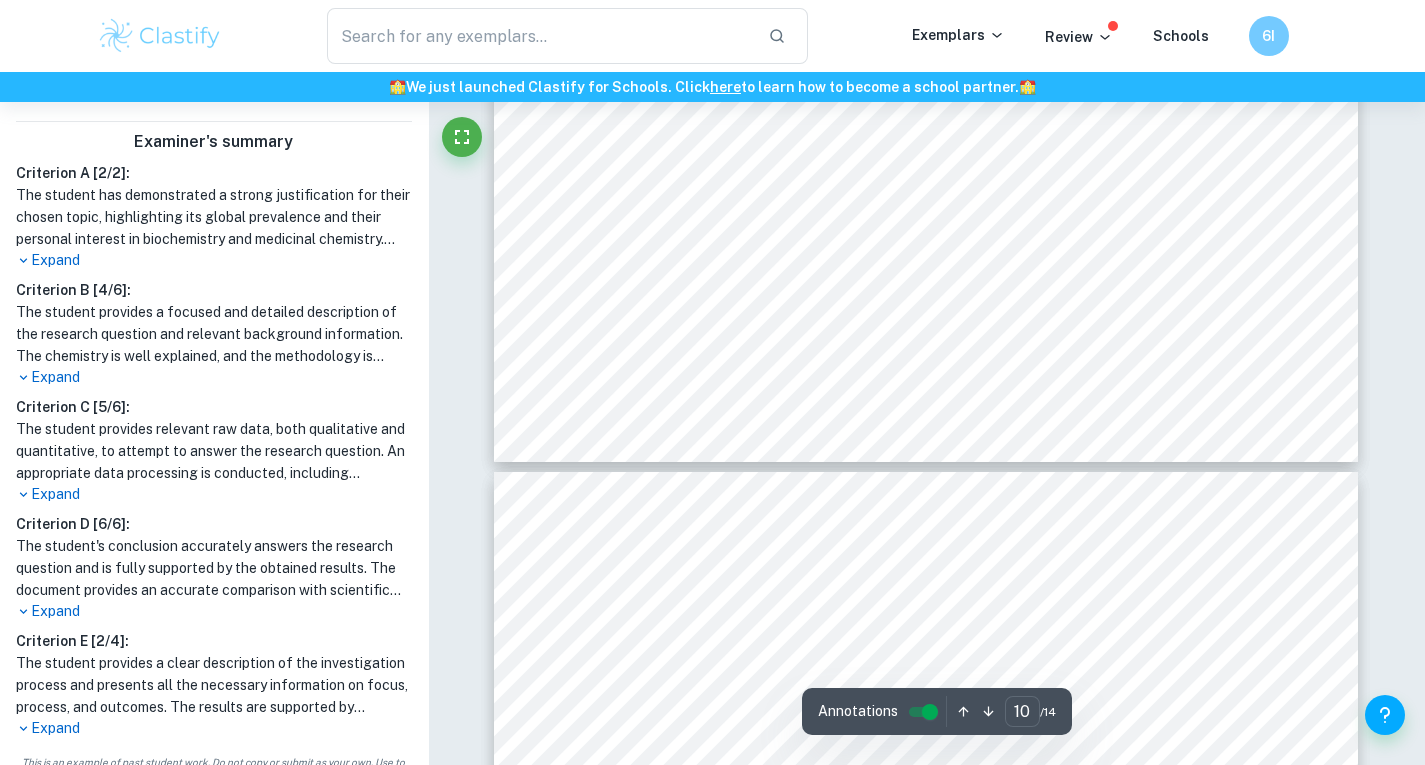 scroll, scrollTop: 12115, scrollLeft: 0, axis: vertical 